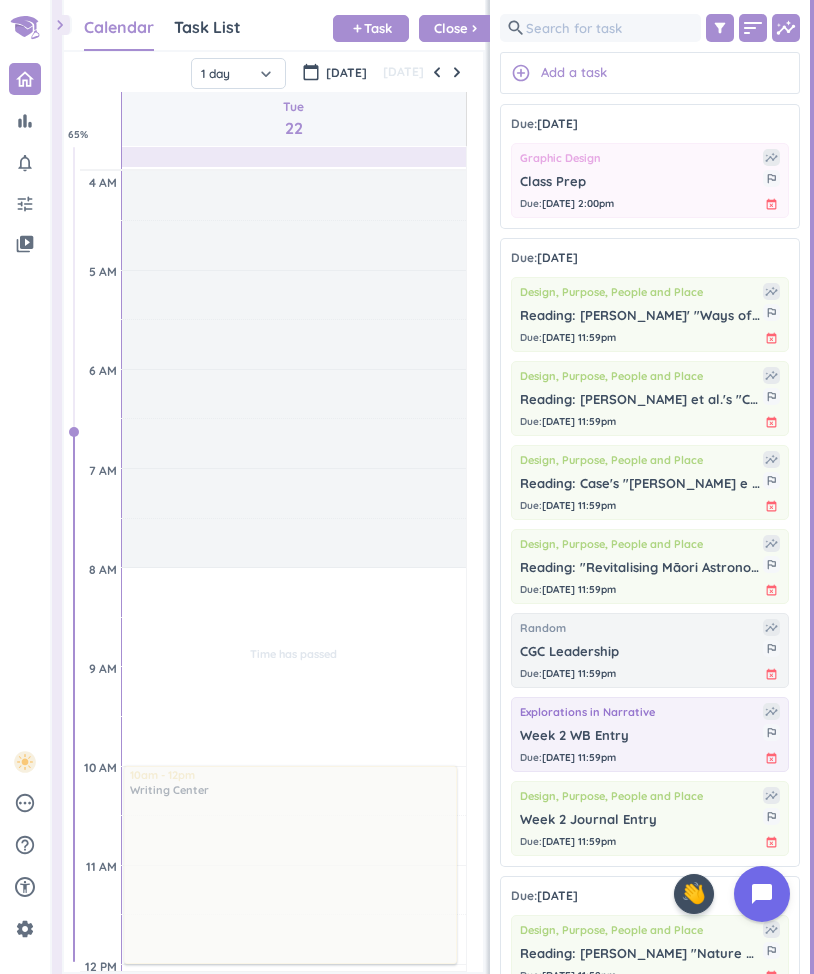 scroll, scrollTop: 0, scrollLeft: 0, axis: both 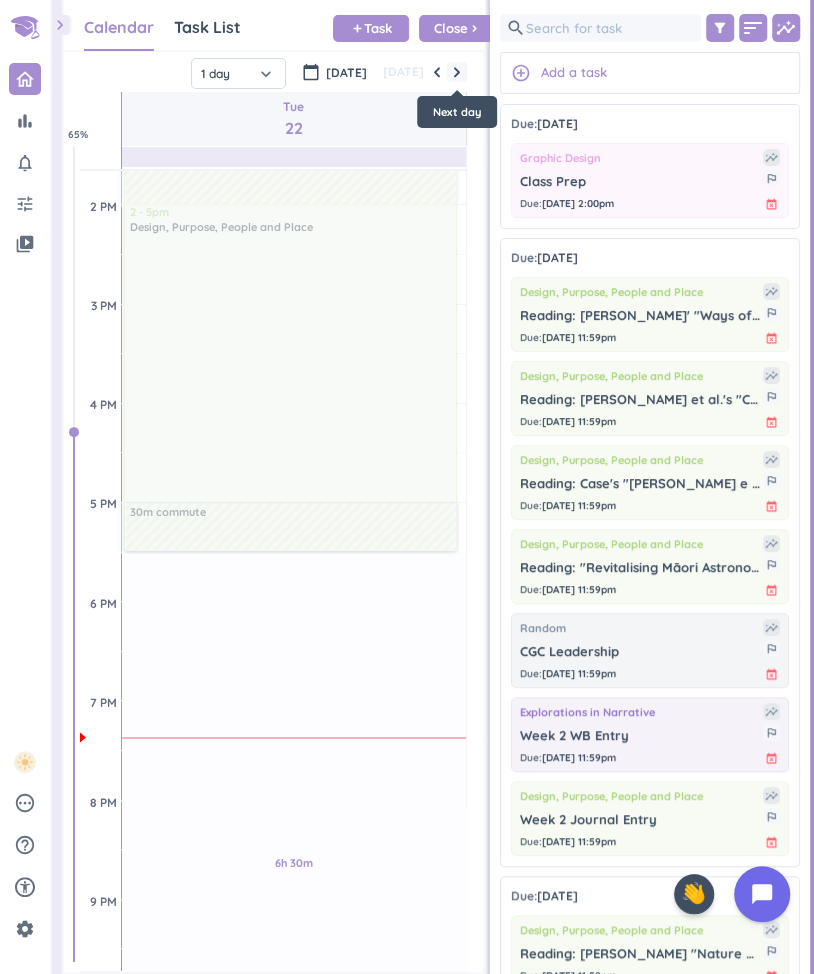 click at bounding box center [457, 72] 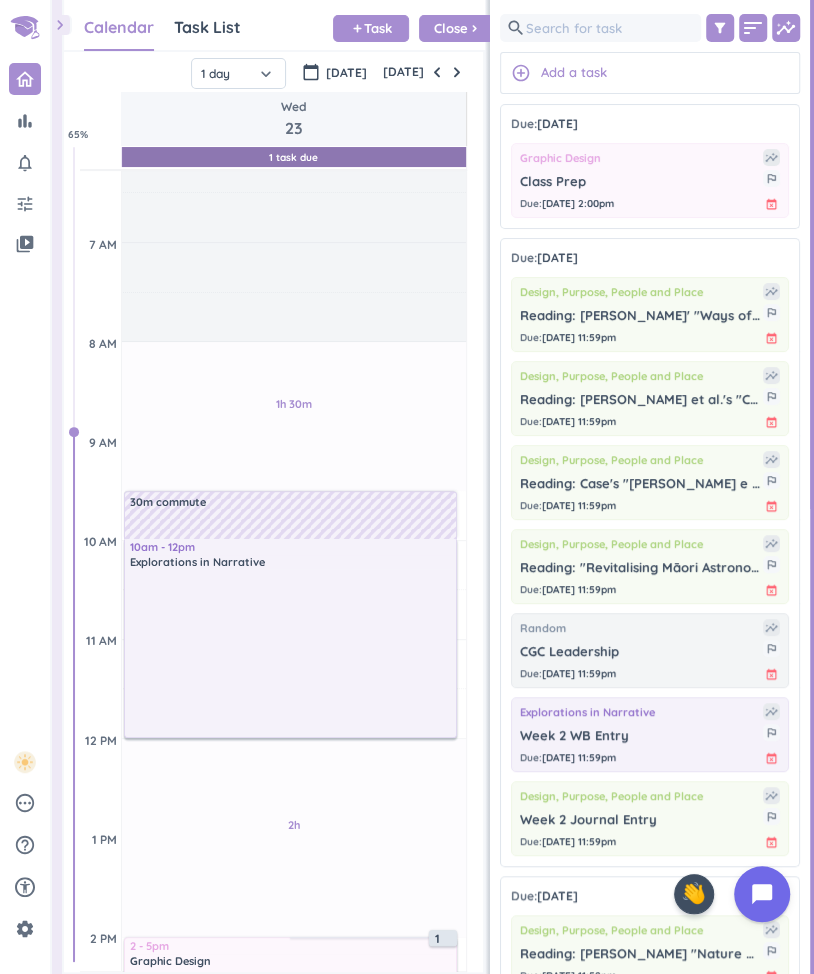 scroll, scrollTop: 290, scrollLeft: 0, axis: vertical 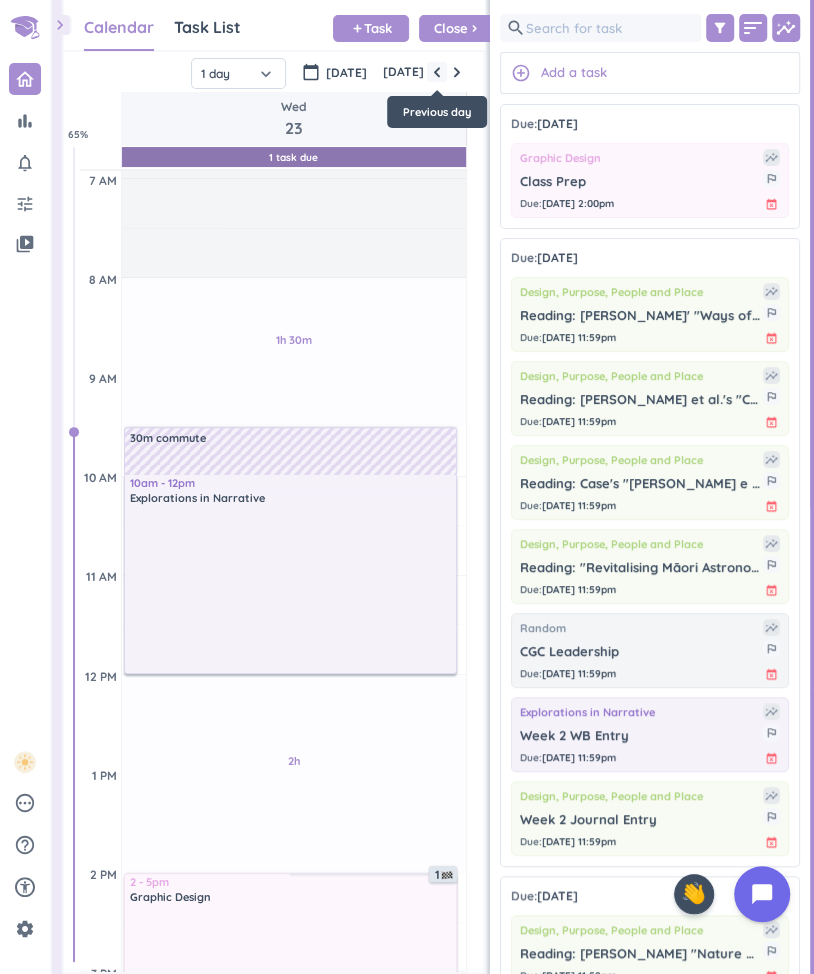 click at bounding box center (437, 72) 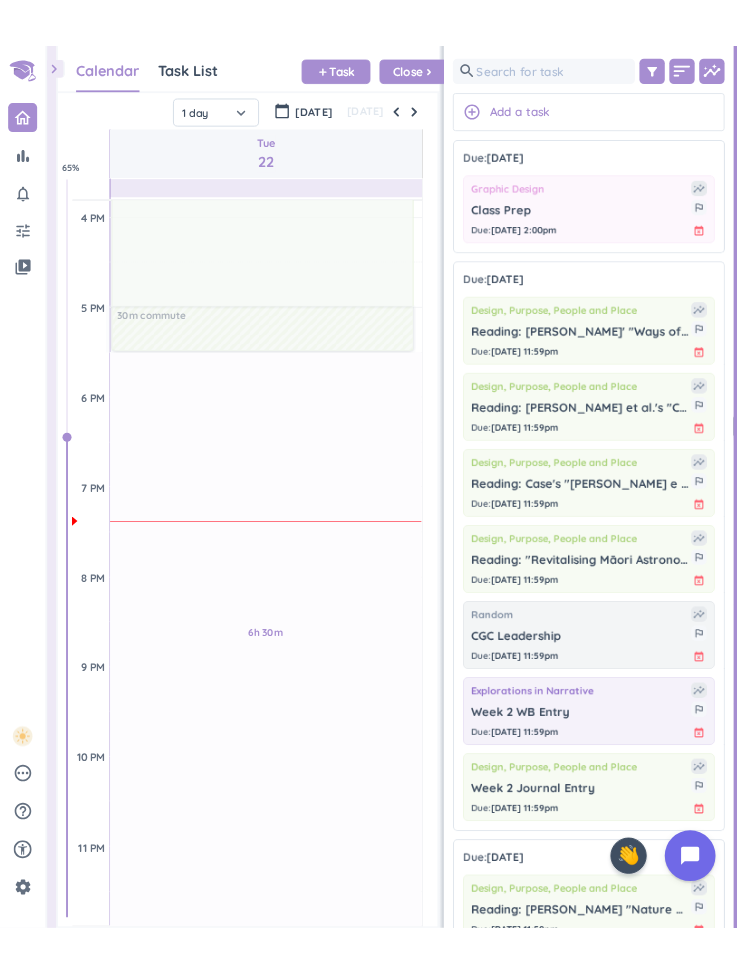 scroll, scrollTop: 1174, scrollLeft: 0, axis: vertical 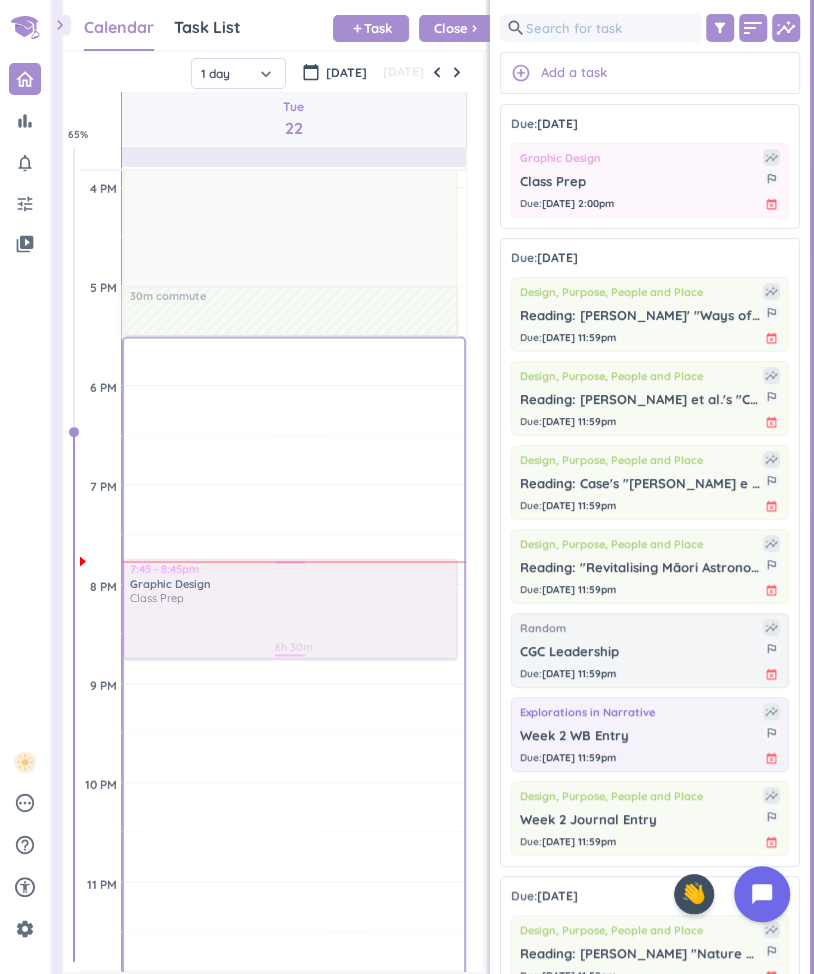 drag, startPoint x: 657, startPoint y: 196, endPoint x: 204, endPoint y: 563, distance: 583.0077 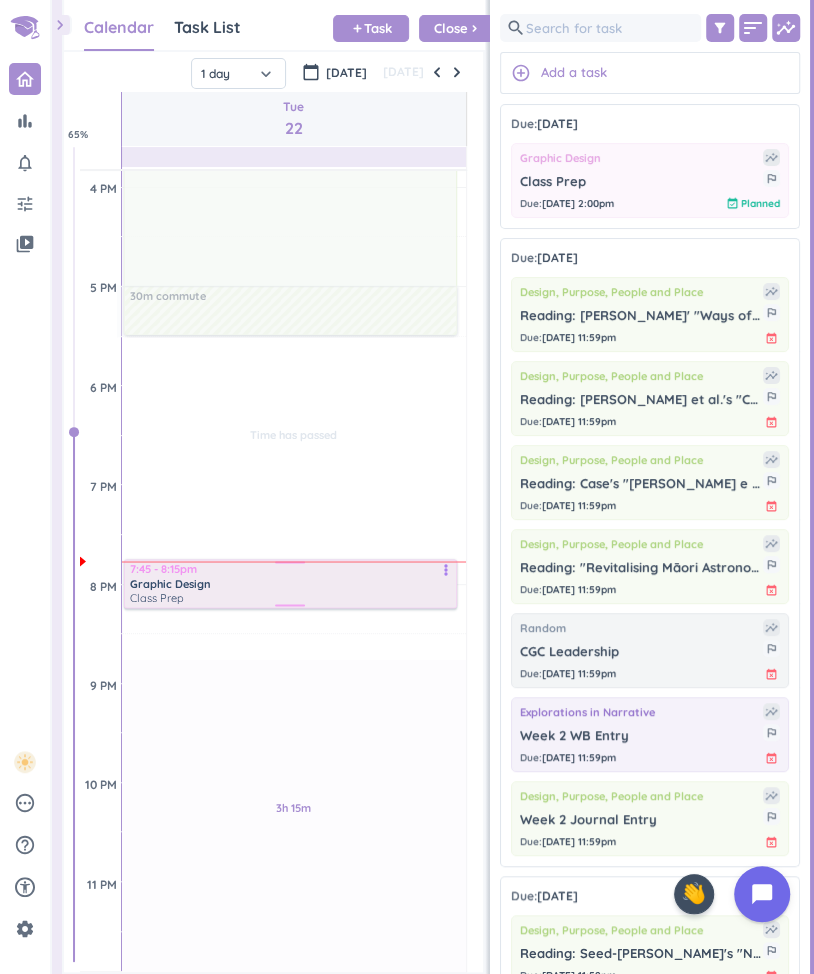 drag, startPoint x: 171, startPoint y: 654, endPoint x: 249, endPoint y: 599, distance: 95.44108 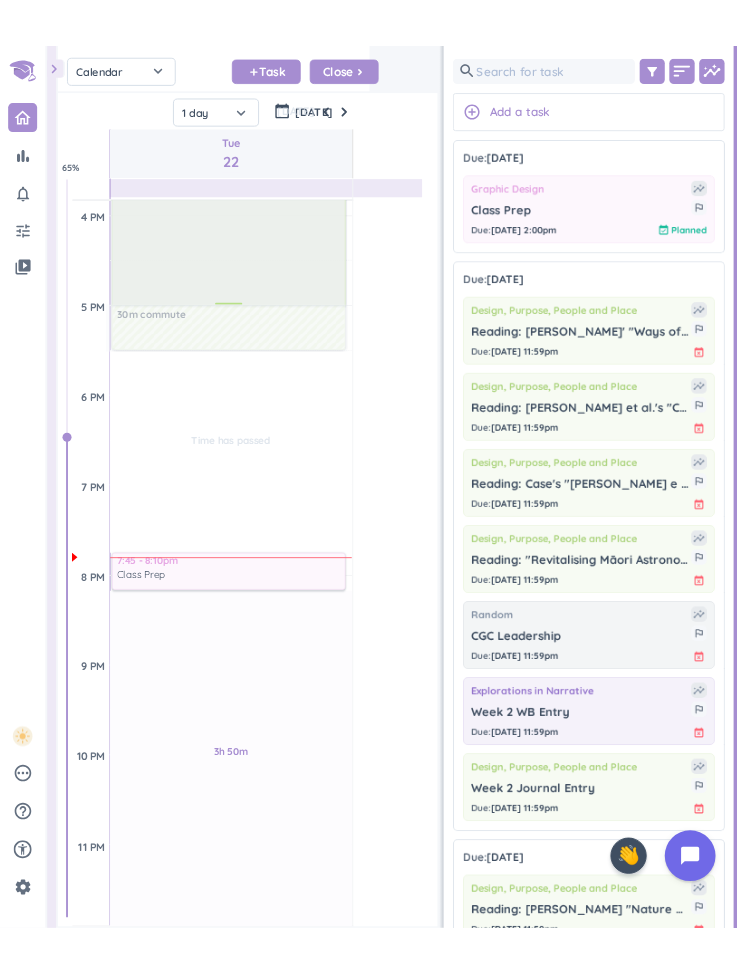 scroll, scrollTop: 50, scrollLeft: 345, axis: both 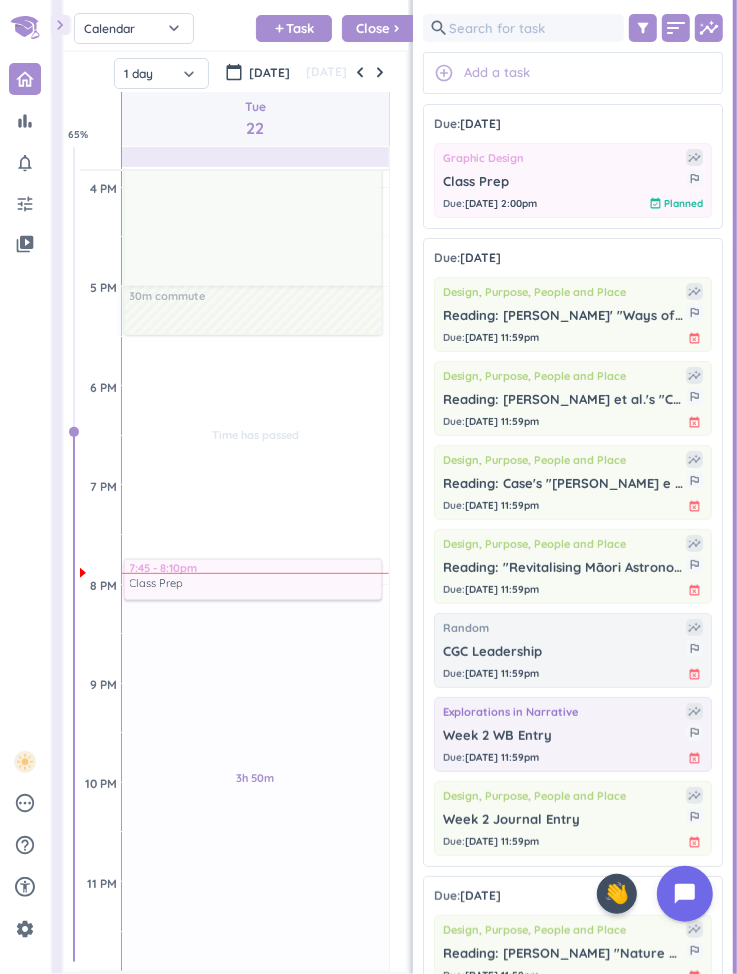 click on "Add a task" at bounding box center [497, 73] 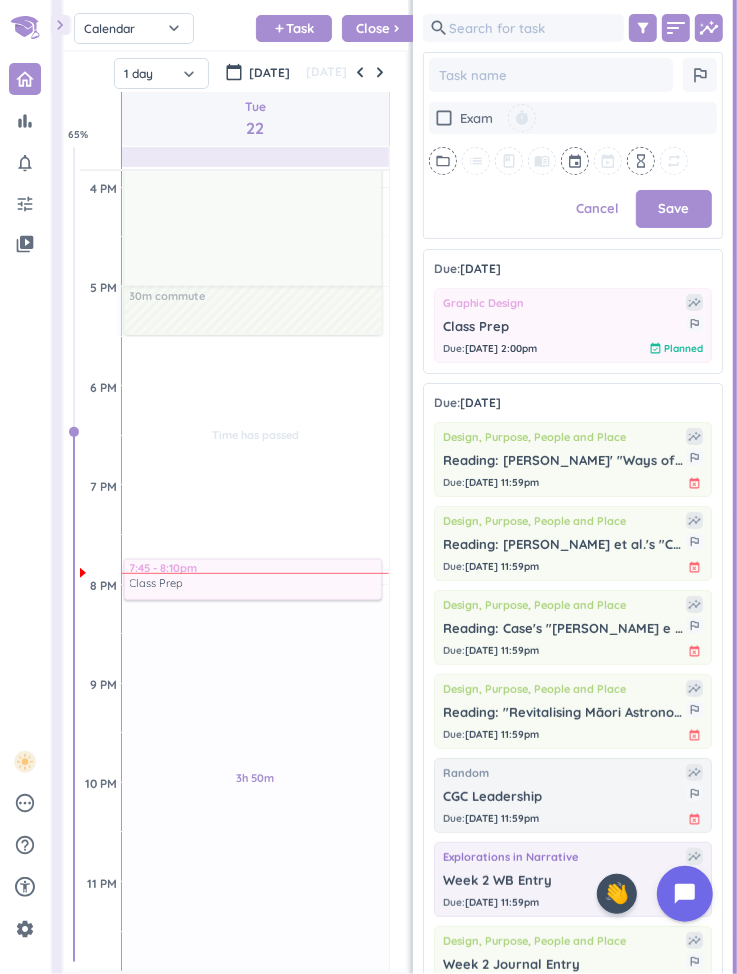 scroll, scrollTop: 724, scrollLeft: 300, axis: both 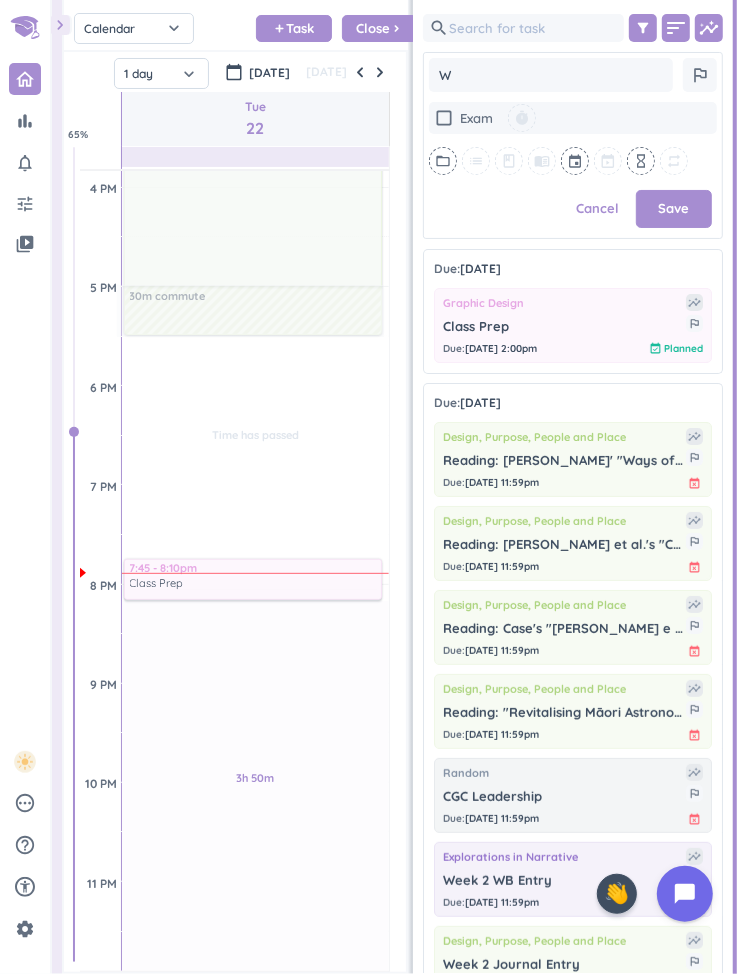 type on "x" 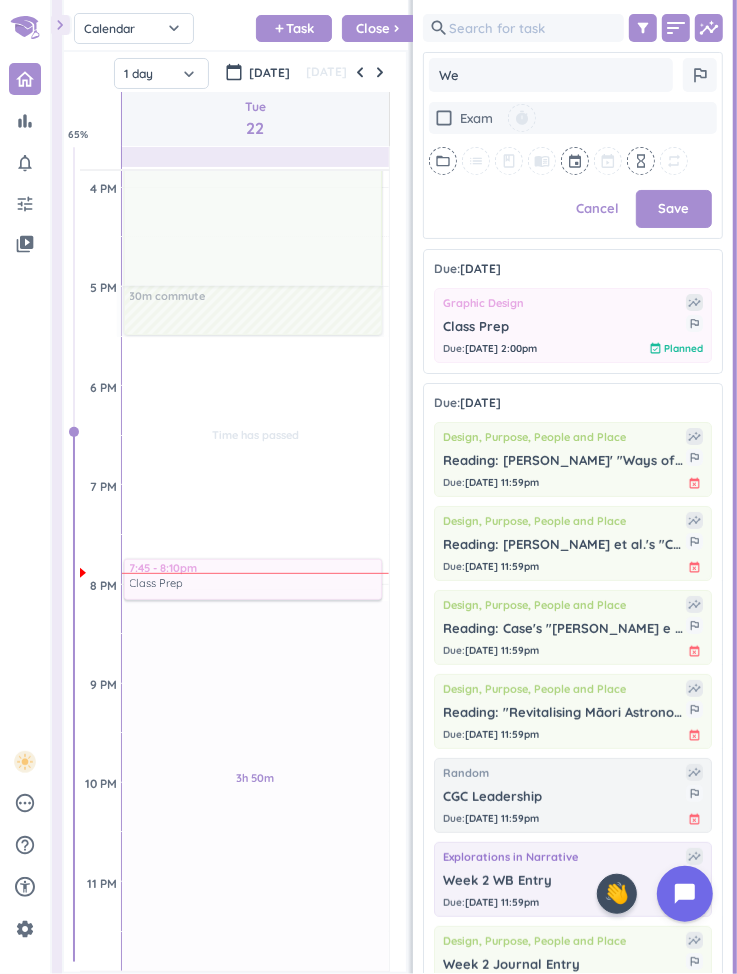 type on "x" 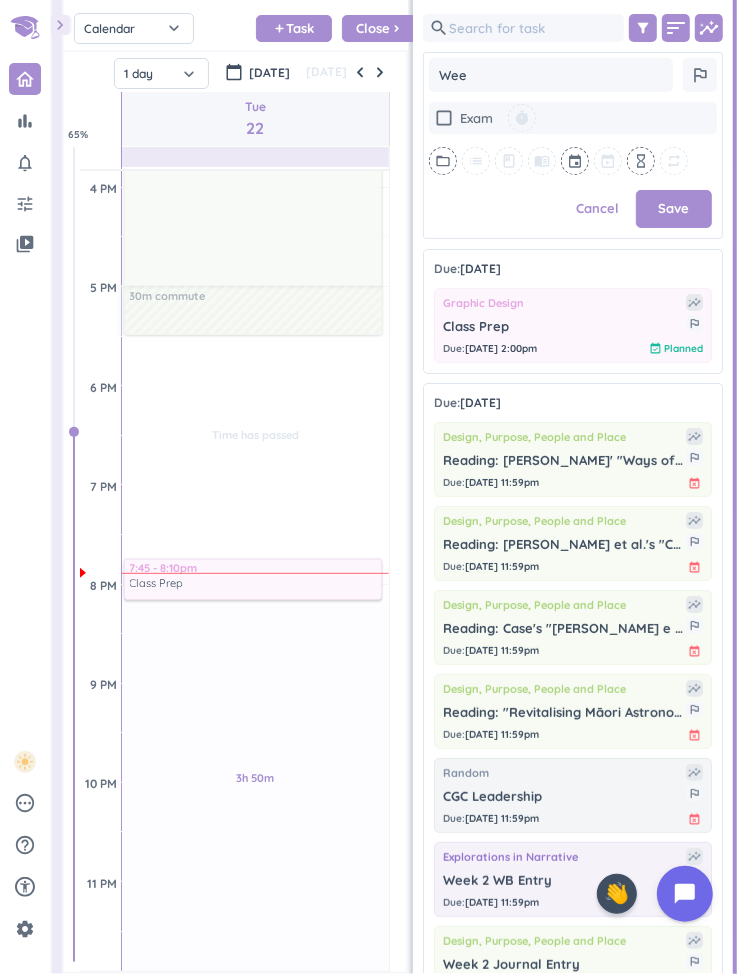type on "x" 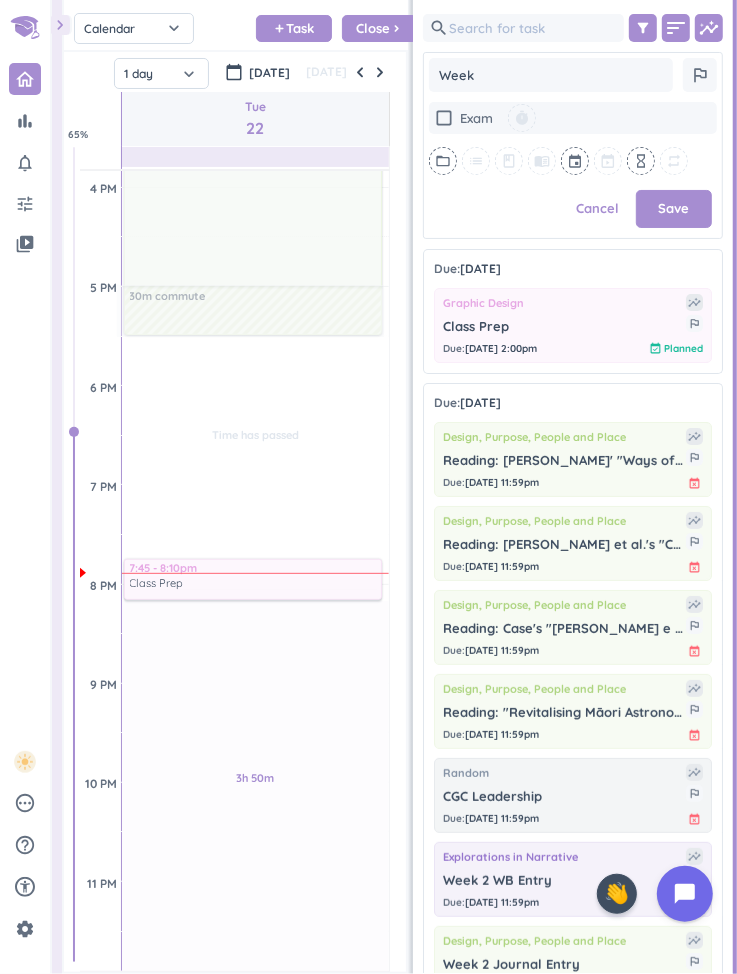type on "x" 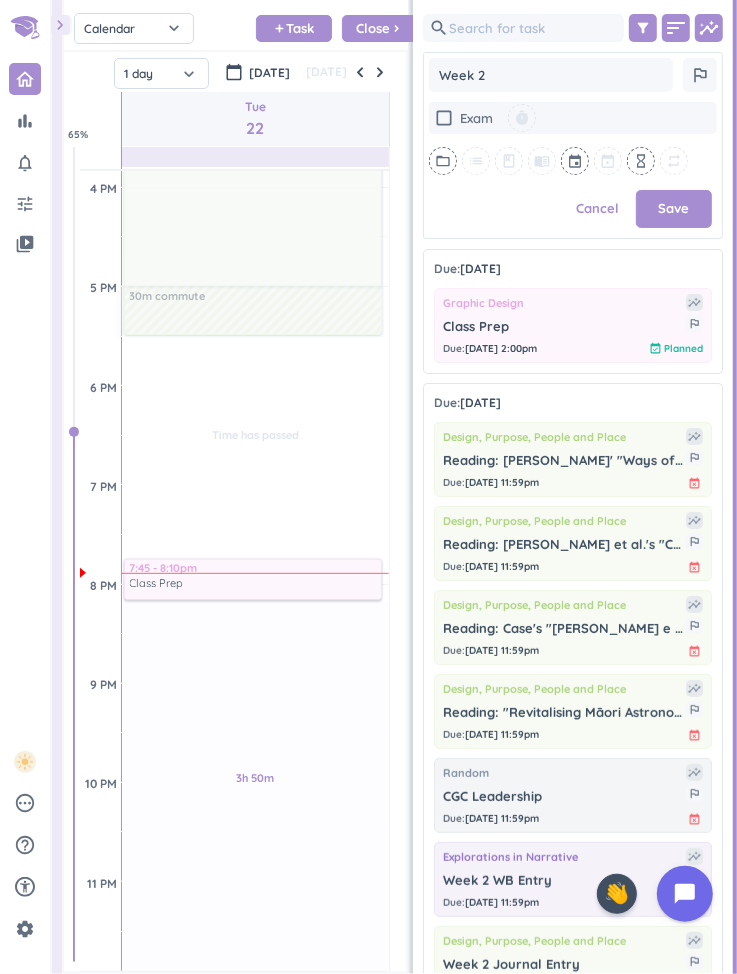 type on "x" 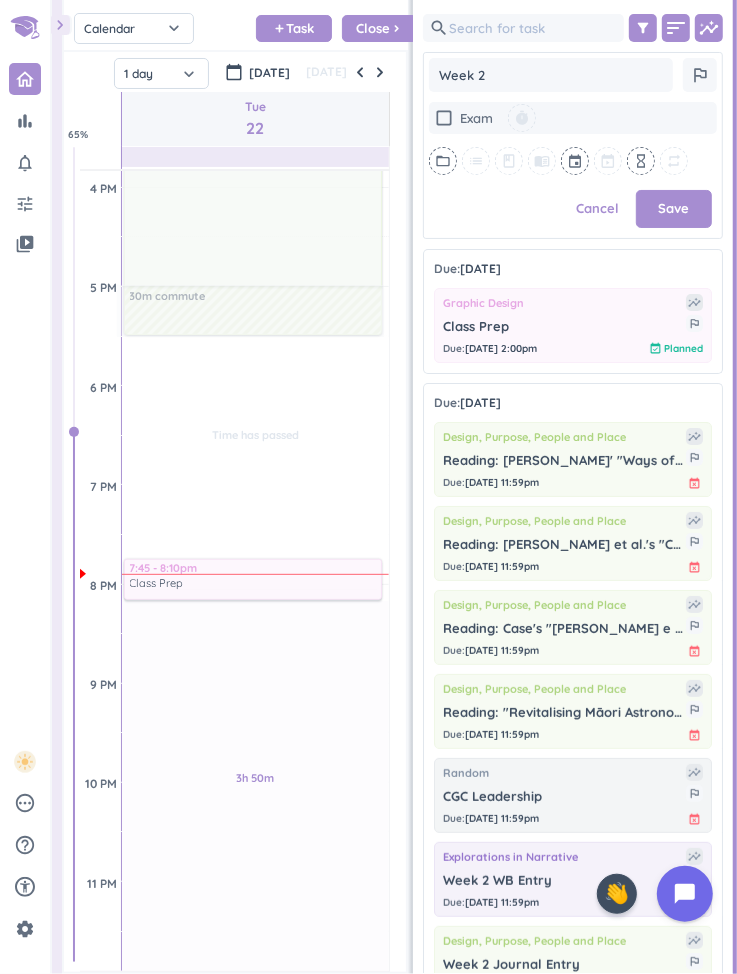 type on "x" 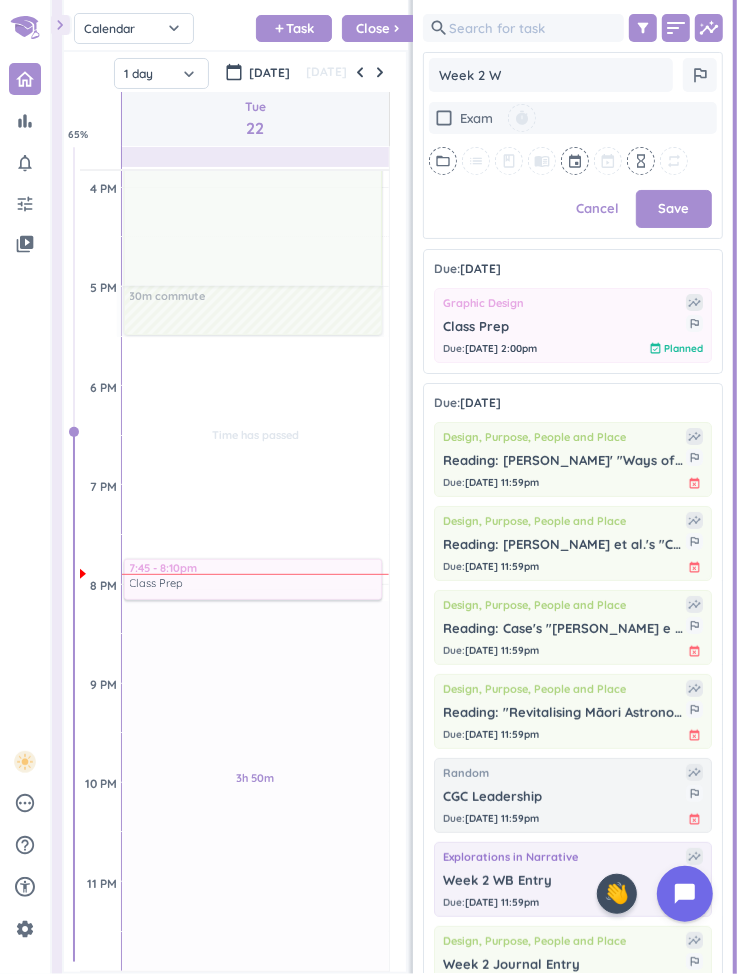 type on "x" 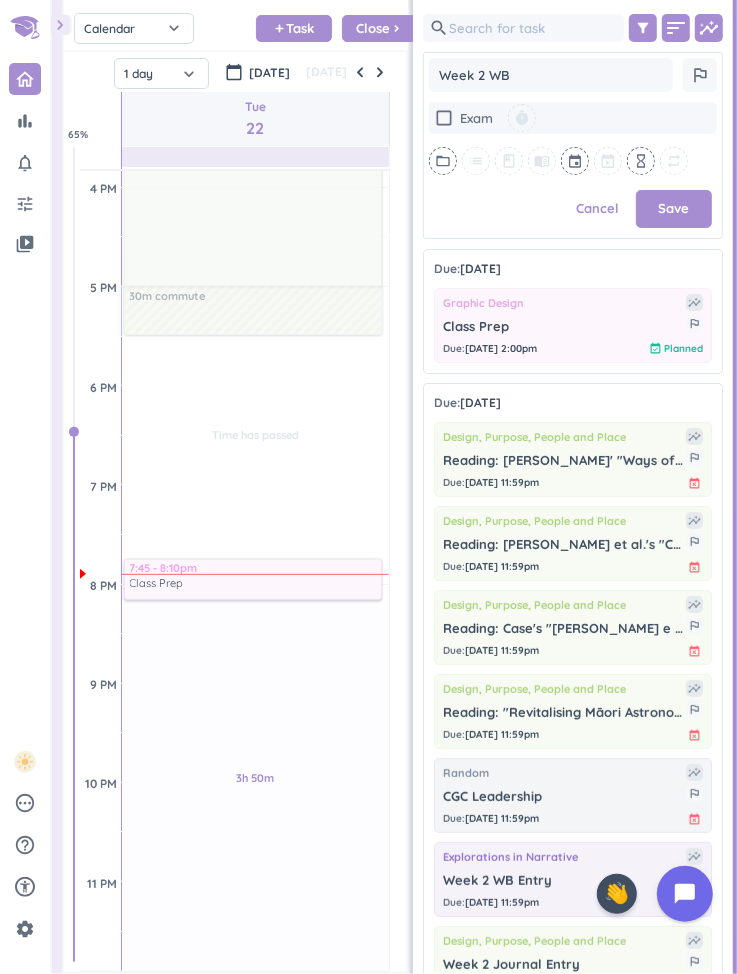 type on "x" 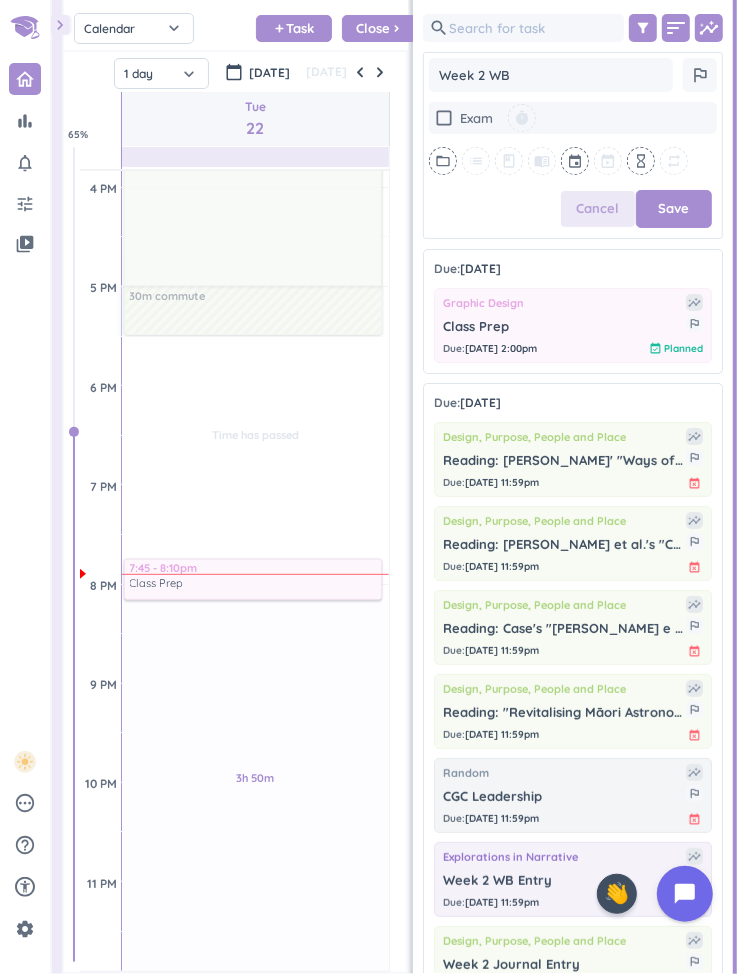 type on "Week 2 WB" 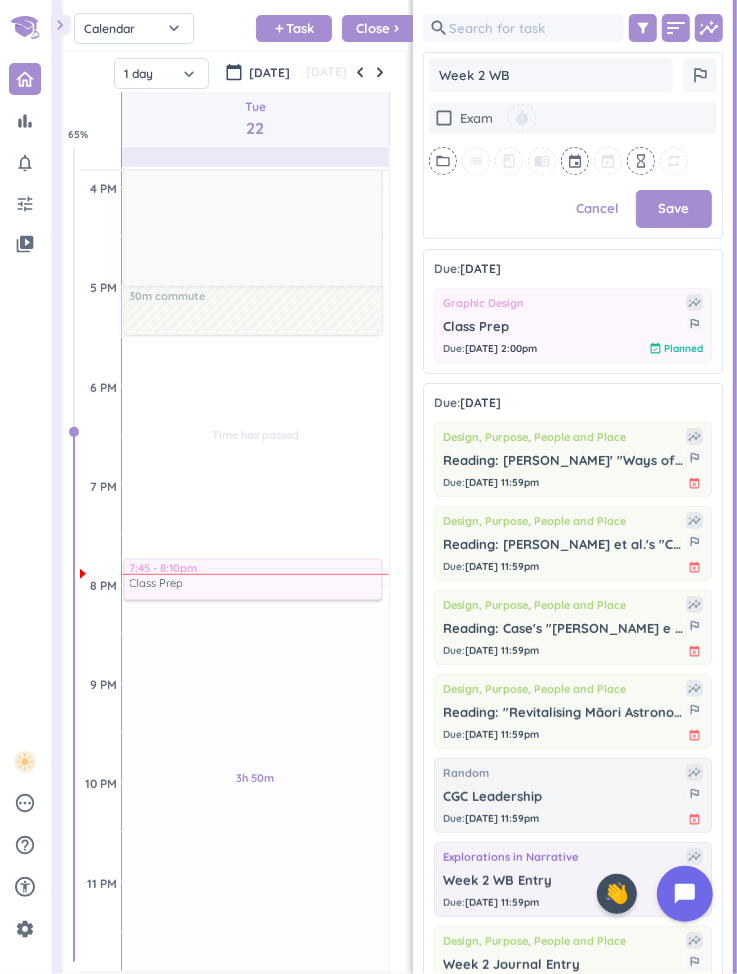 scroll, scrollTop: 1, scrollLeft: 1, axis: both 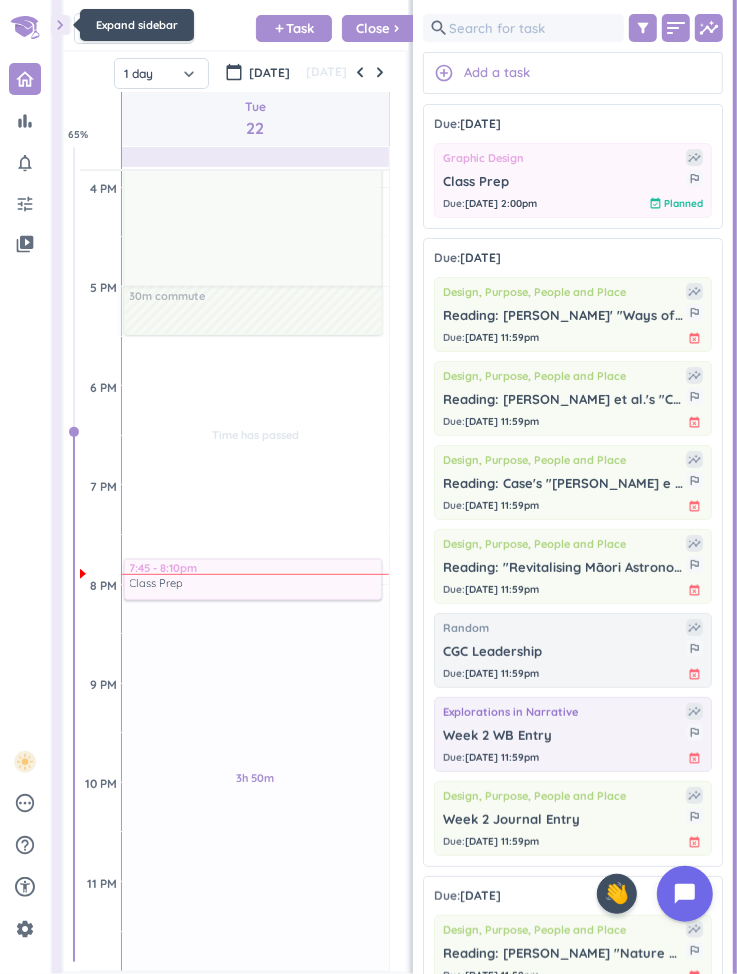 click on "chevron_right" at bounding box center (60, 25) 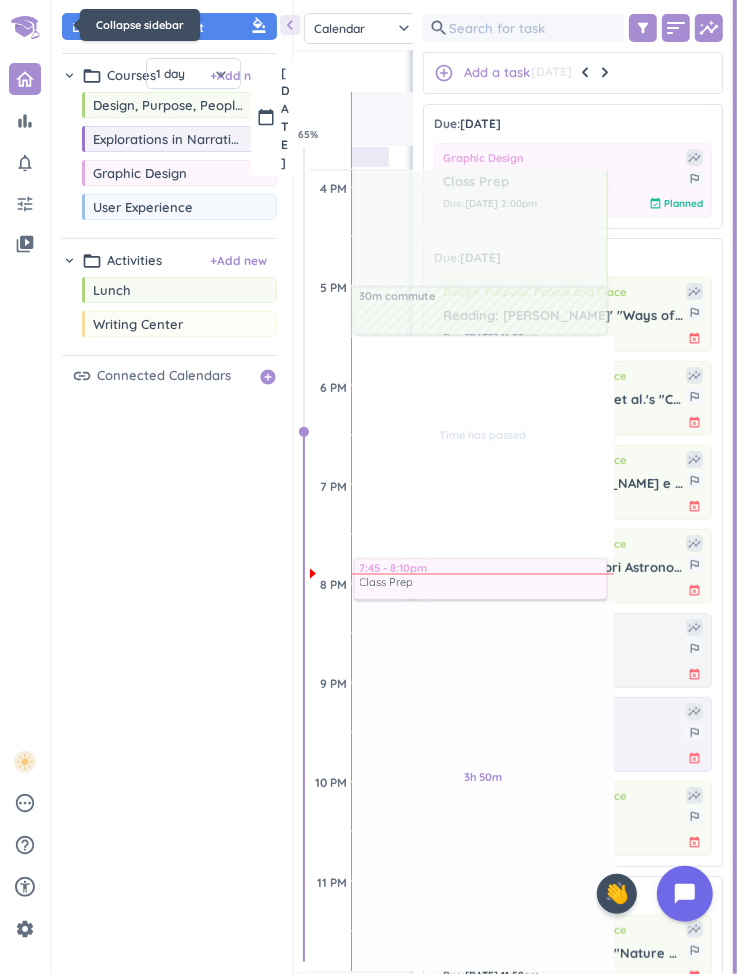 scroll, scrollTop: 50, scrollLeft: 130, axis: both 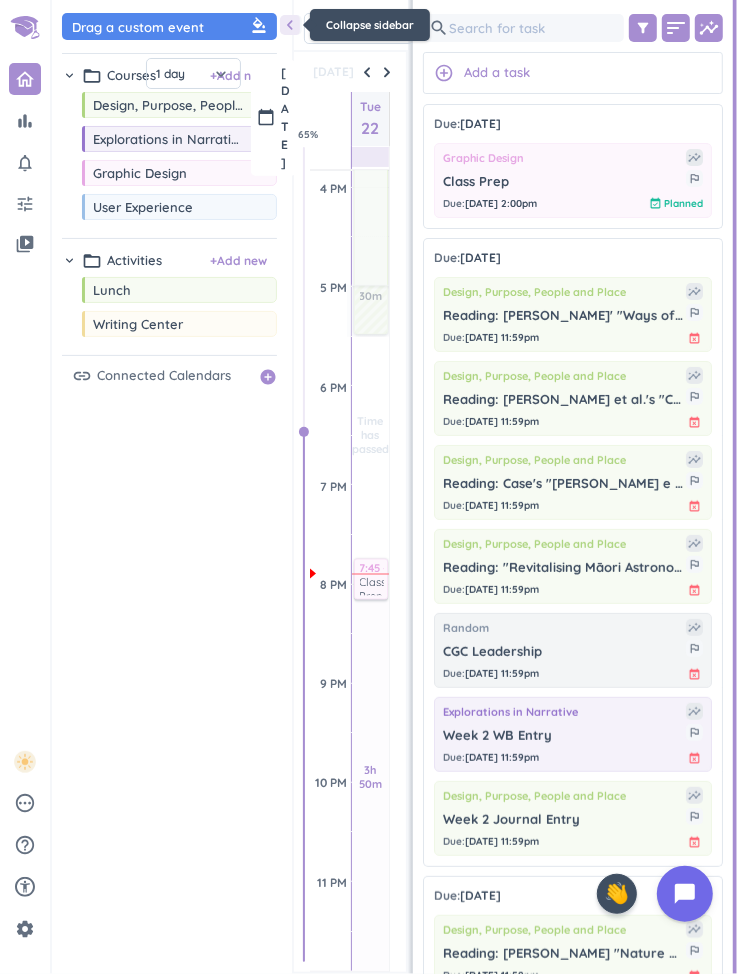 click on "chevron_left" at bounding box center [290, 25] 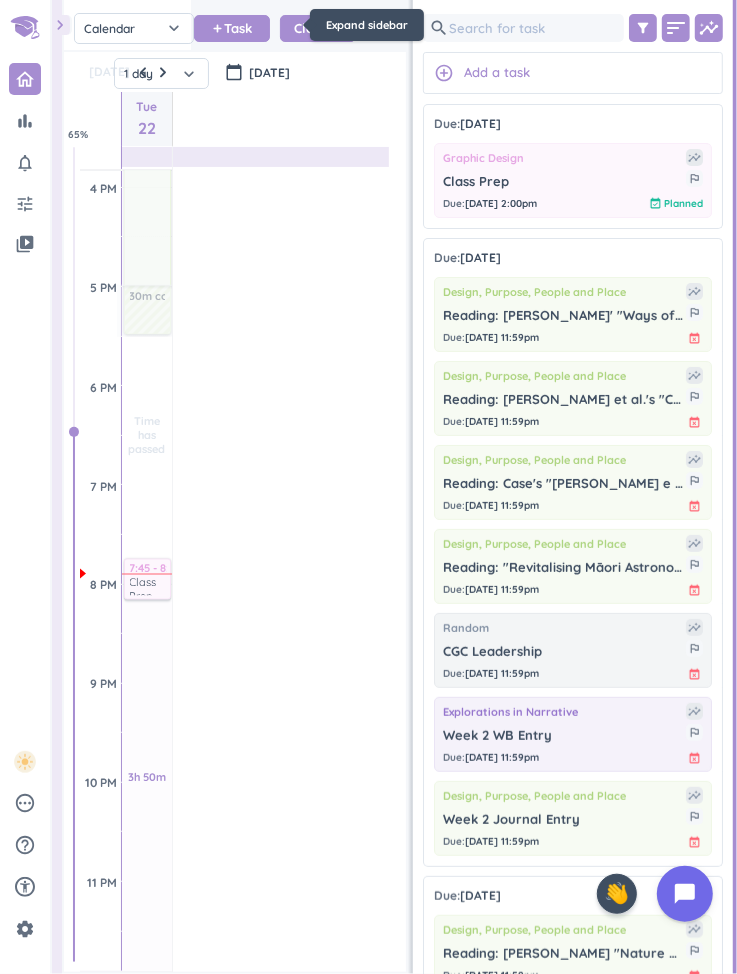 scroll, scrollTop: 1, scrollLeft: 0, axis: vertical 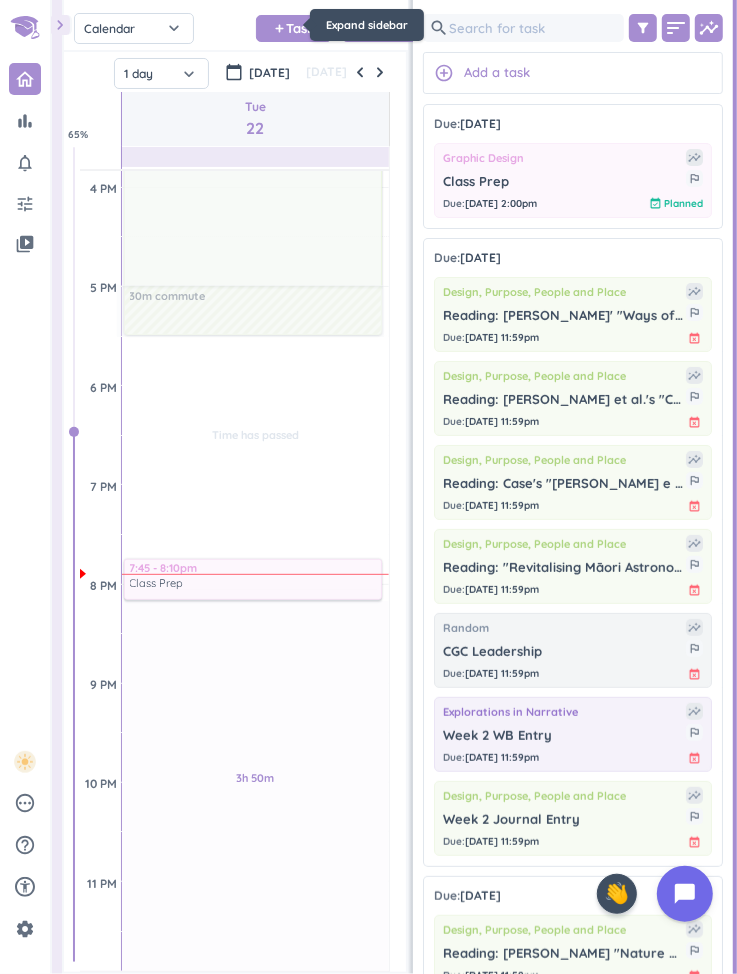 click on "Expand sidebar" at bounding box center [367, 25] 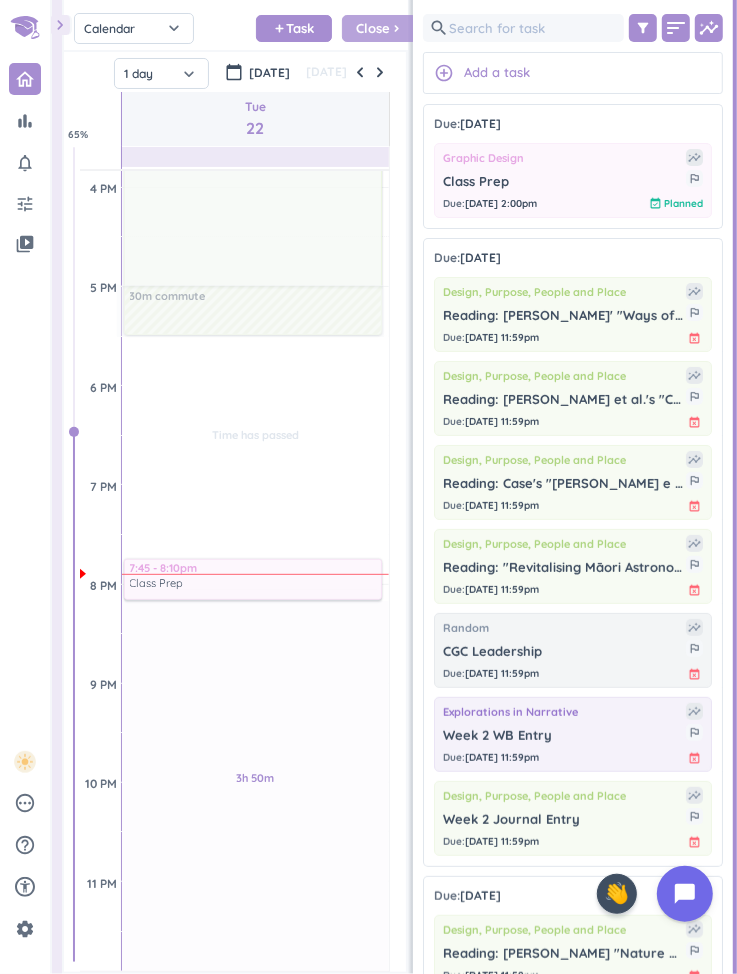 click on "chevron_right" at bounding box center (397, 28) 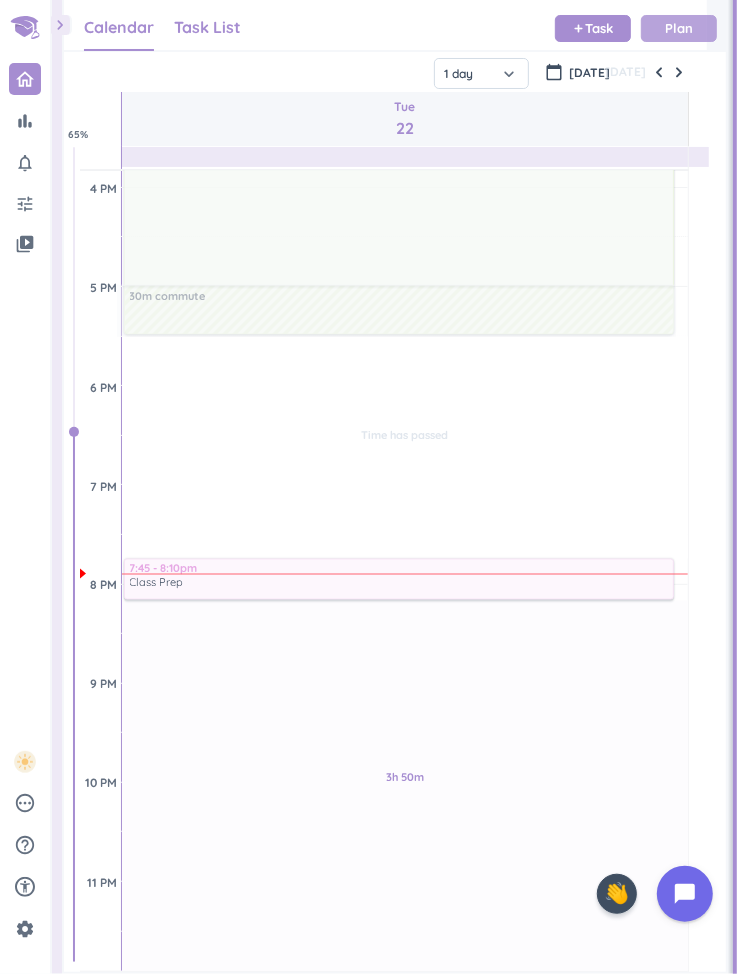 scroll, scrollTop: 1, scrollLeft: 0, axis: vertical 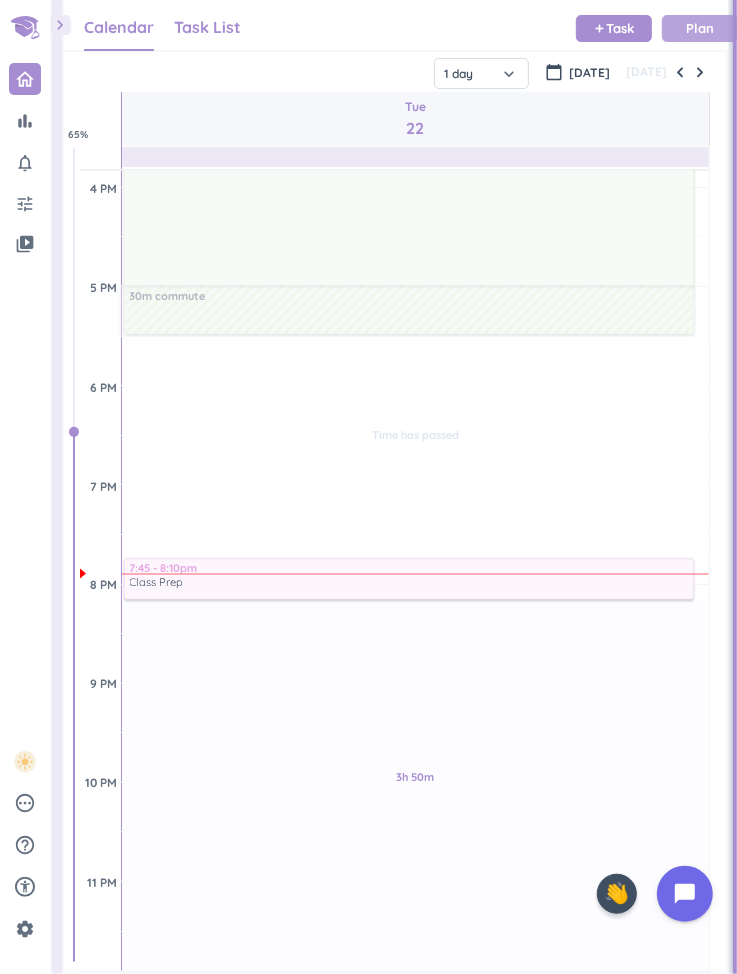 click on "Task List" at bounding box center (207, 27) 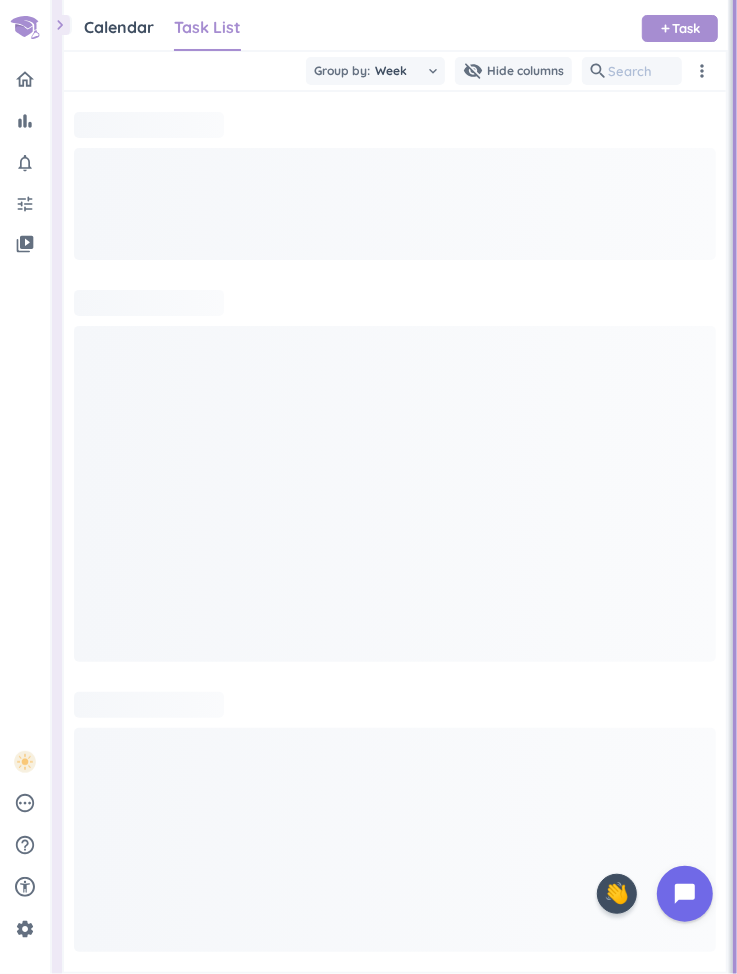 click on "chevron_right" at bounding box center (60, 25) 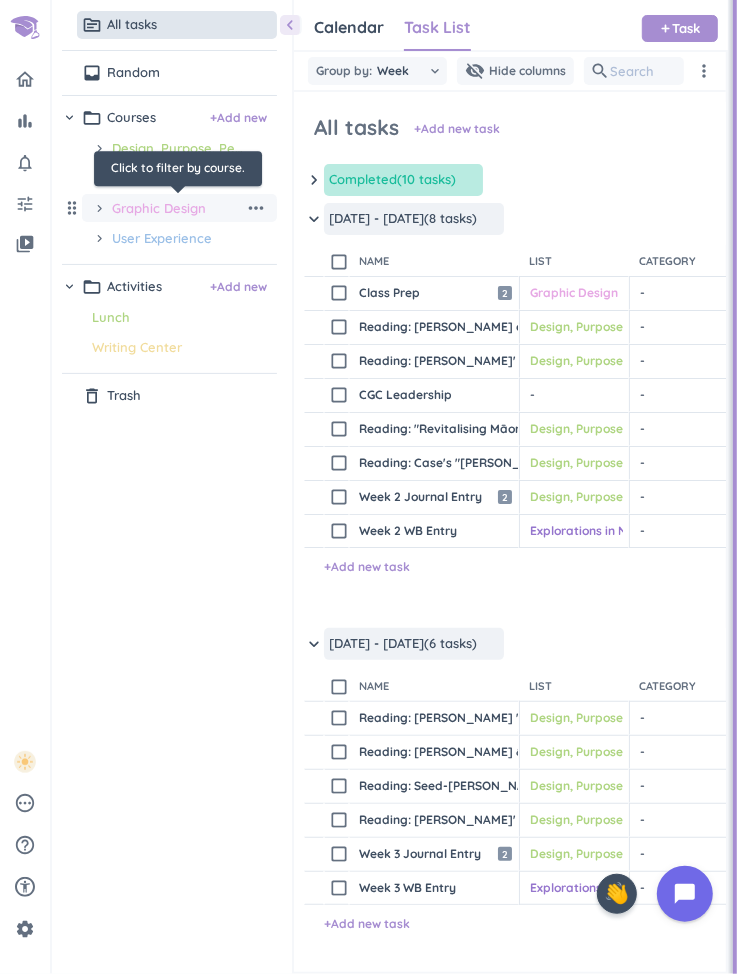 click on "Graphic Design" at bounding box center (178, 208) 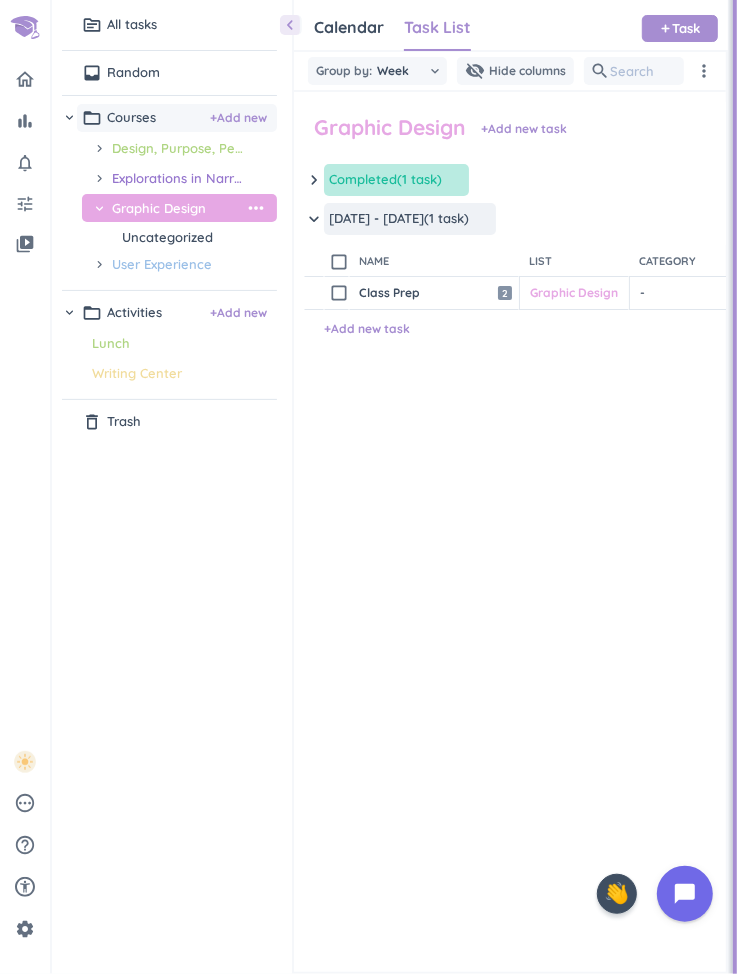 click on "chevron_left" at bounding box center (290, 25) 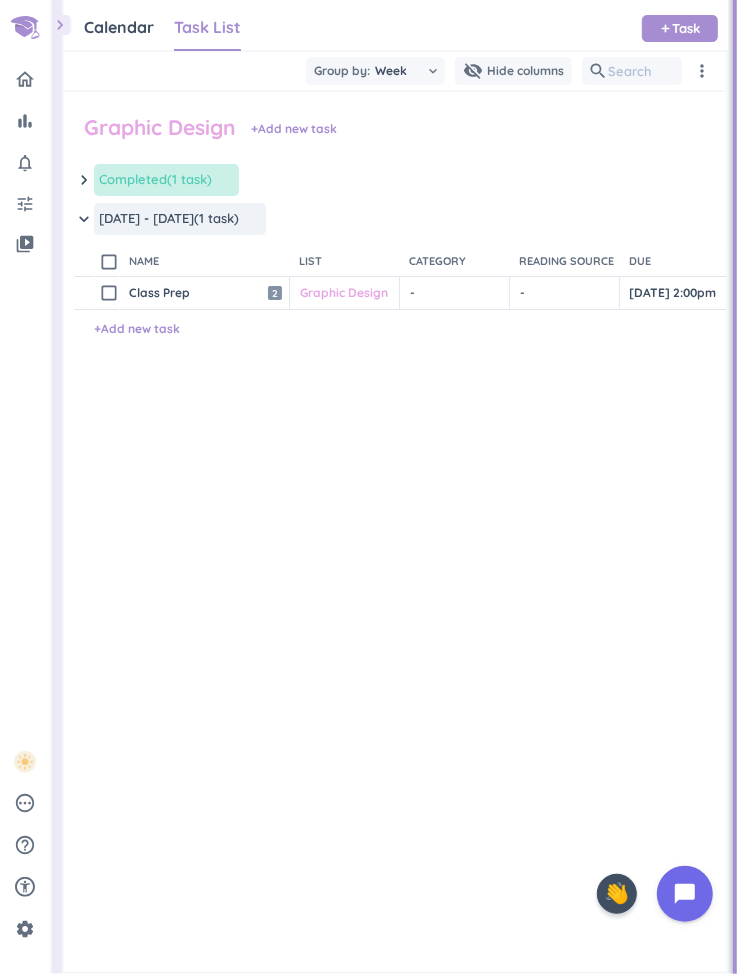 click on "Completed" at bounding box center (133, 180) 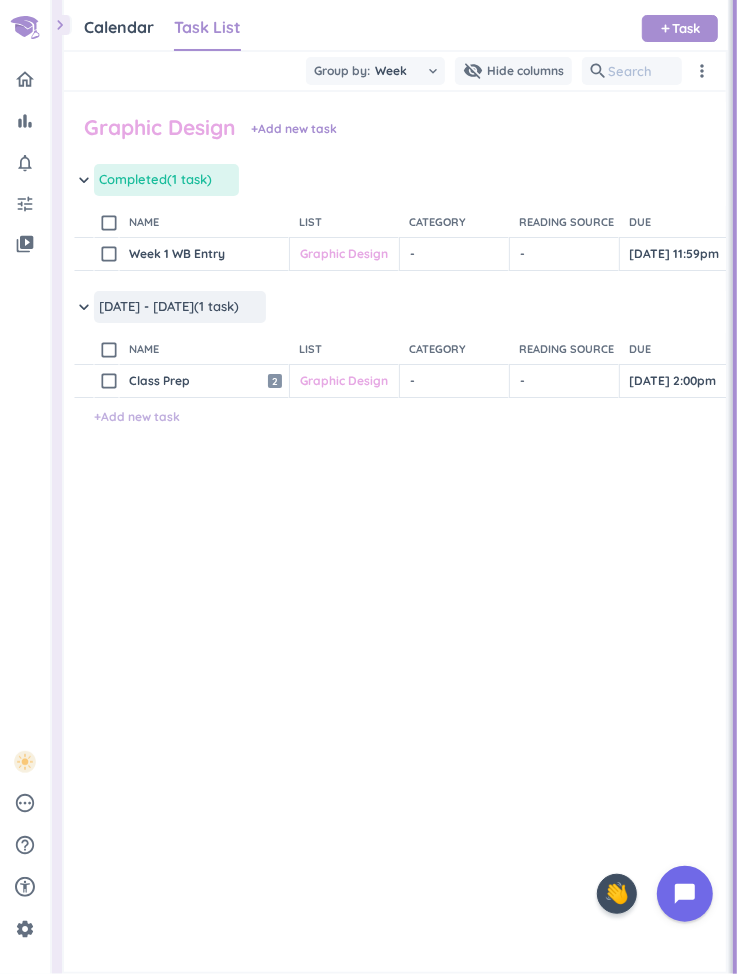 click on "+  Add new task" at bounding box center [137, 417] 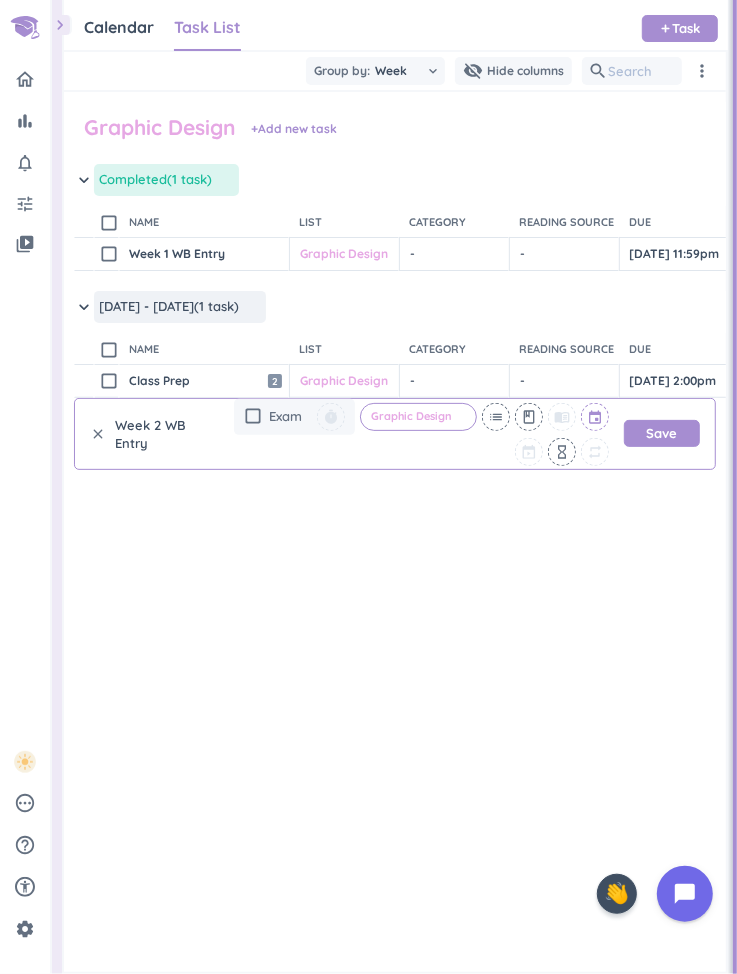 type on "Week 2 WB Entry" 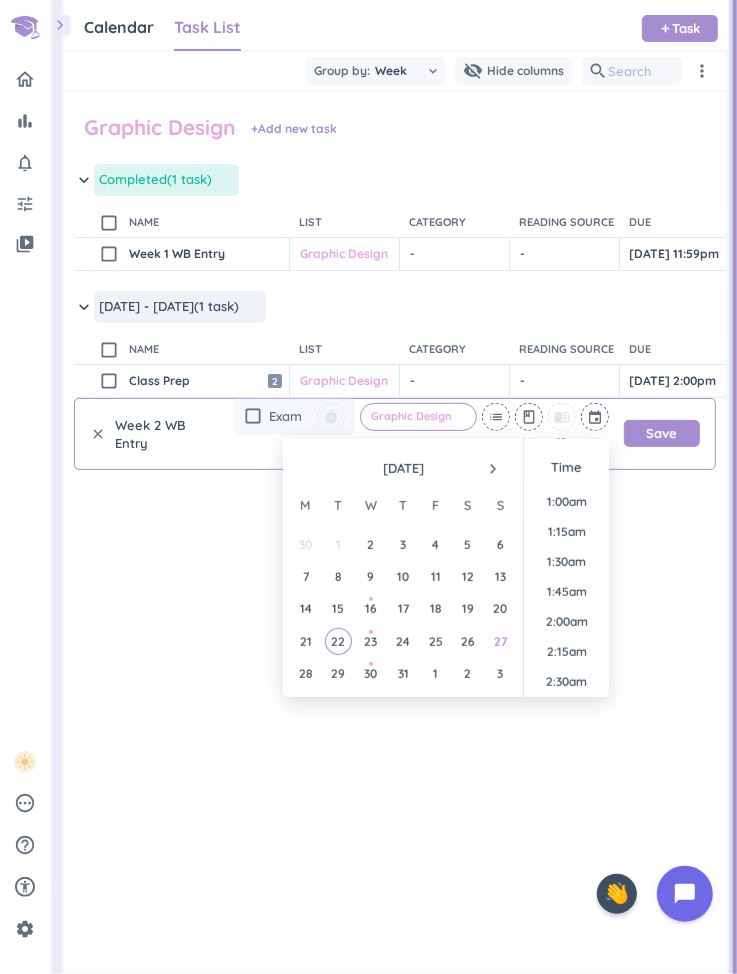 click on "27" at bounding box center [500, 641] 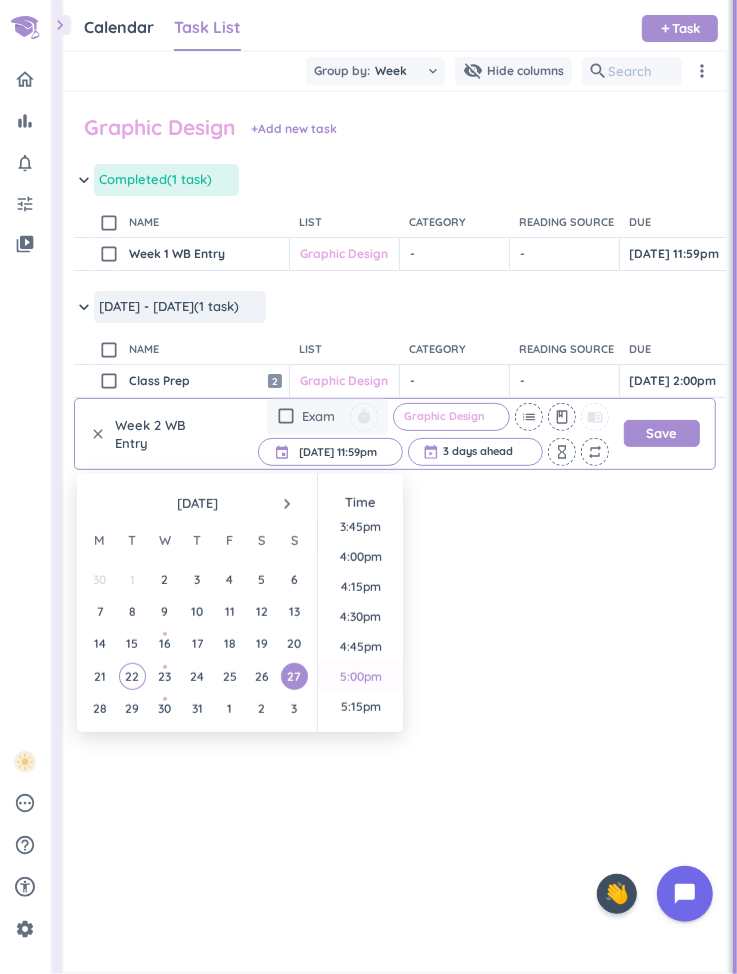click on "5:00pm" at bounding box center [360, 676] 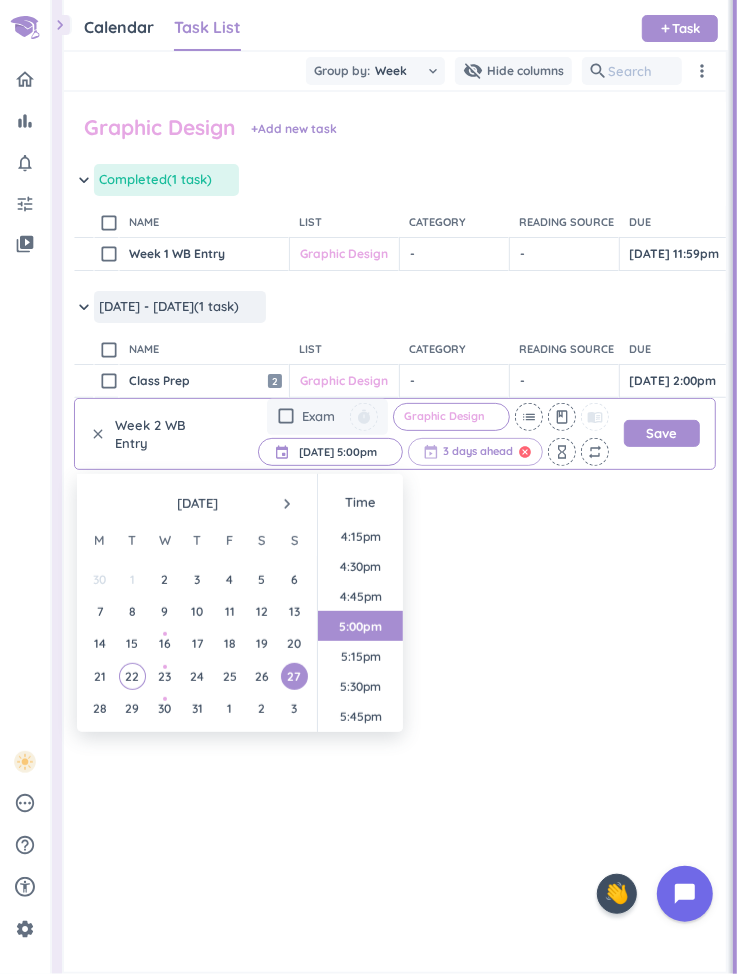 click on "cancel" at bounding box center [525, 452] 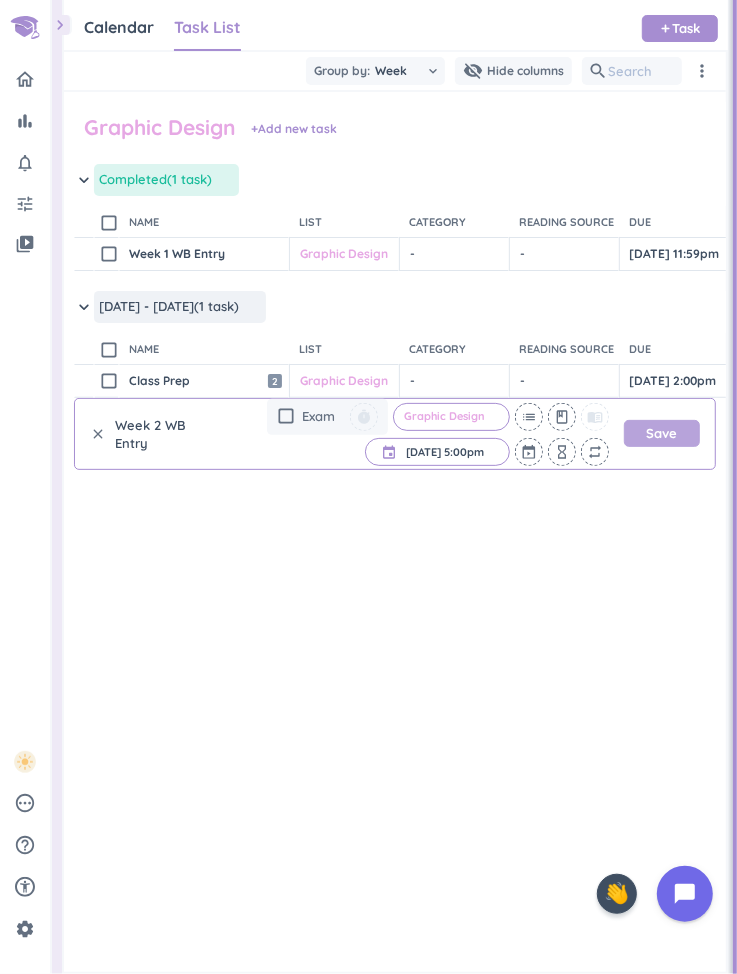 click on "Save" at bounding box center [662, 433] 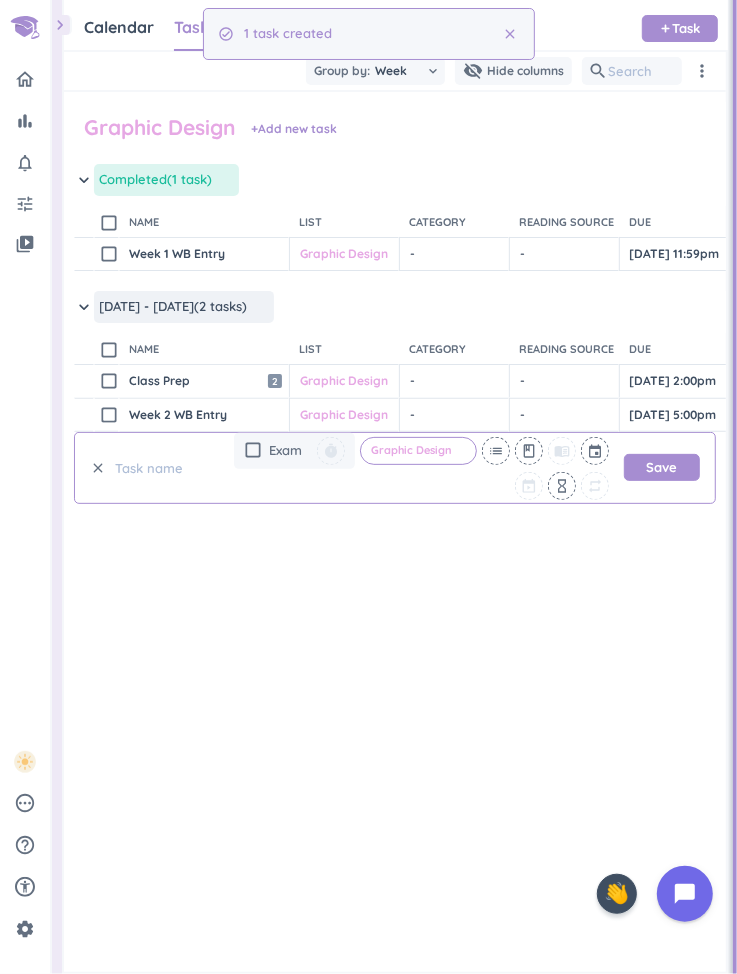 click on "clear" at bounding box center (98, 468) 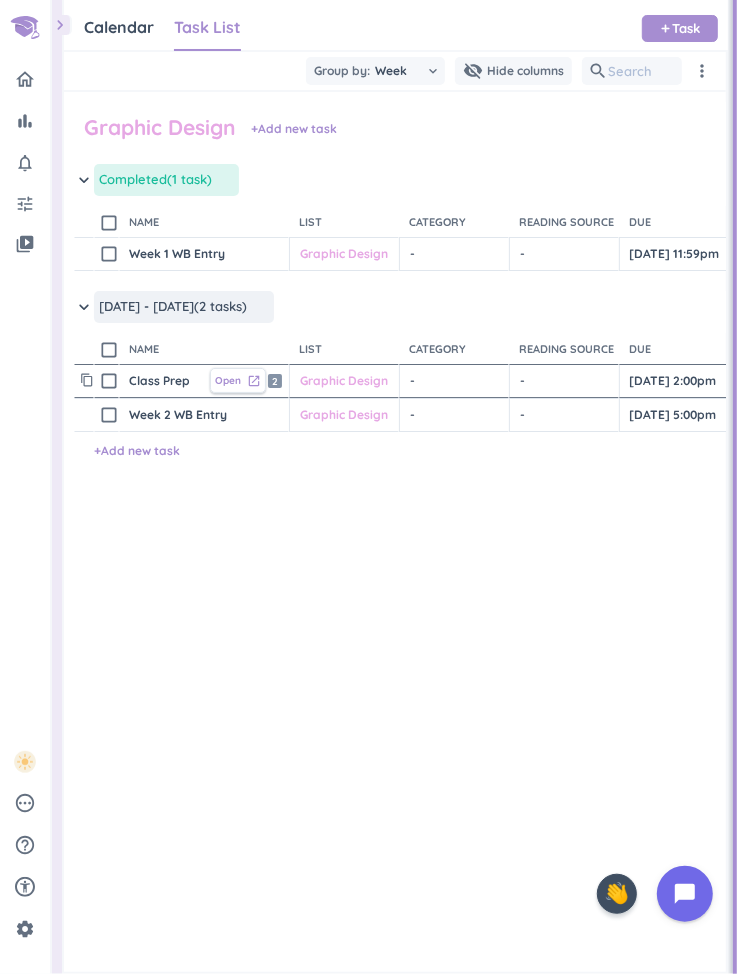 click on "Open" at bounding box center (228, 380) 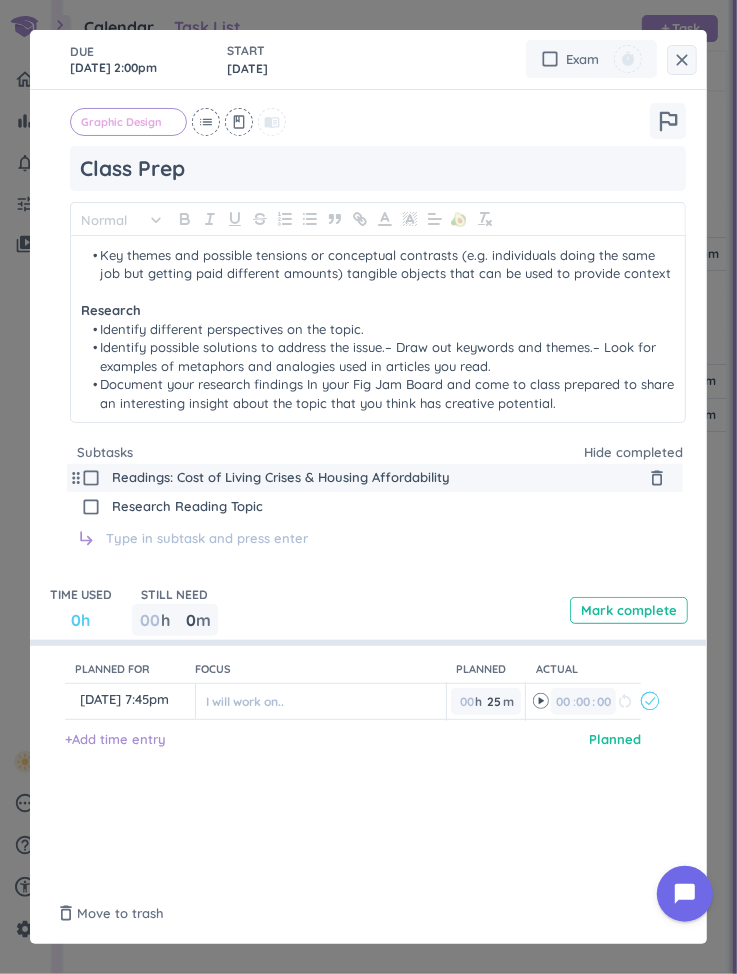 click on "check_box_outline_blank" at bounding box center (91, 478) 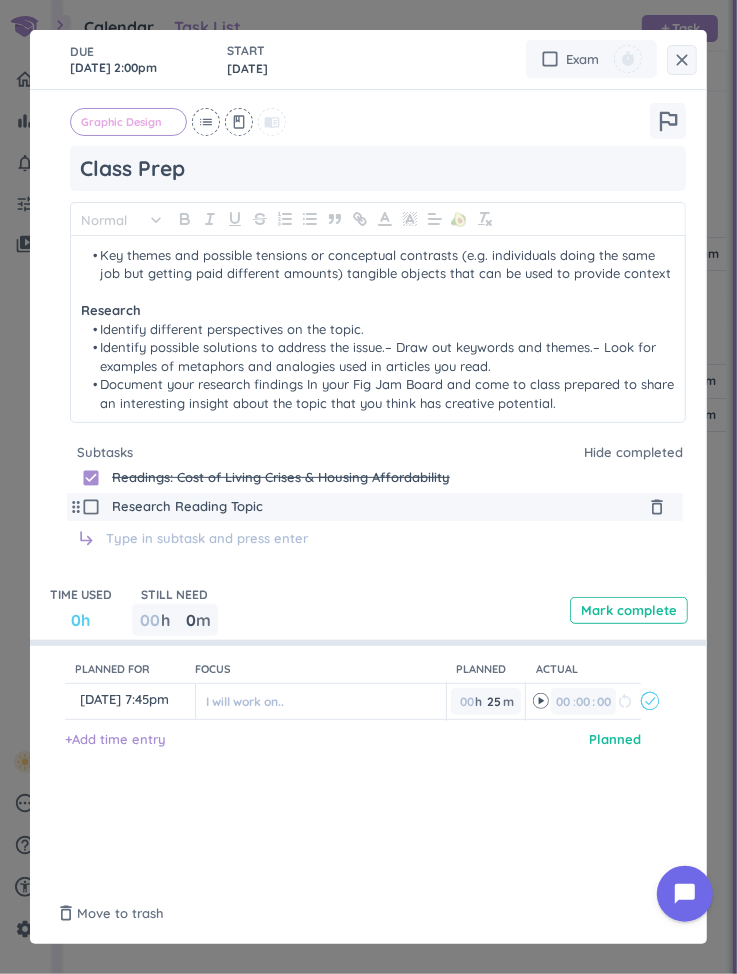click on "check_box_outline_blank" at bounding box center [91, 507] 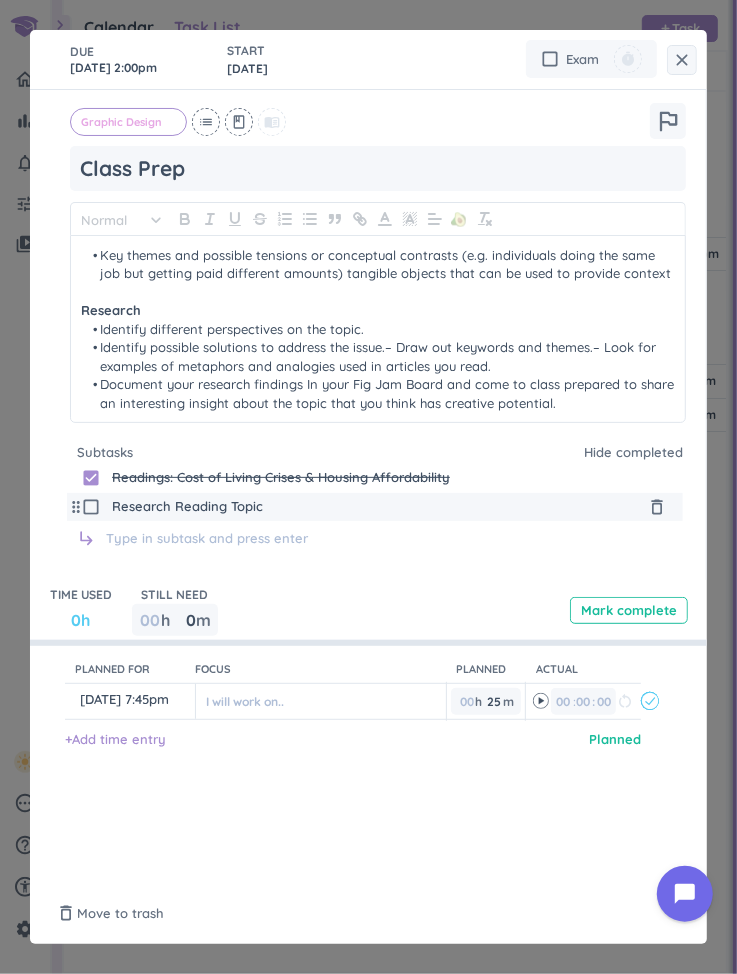 click on "check_box_outline_blank" at bounding box center (91, 507) 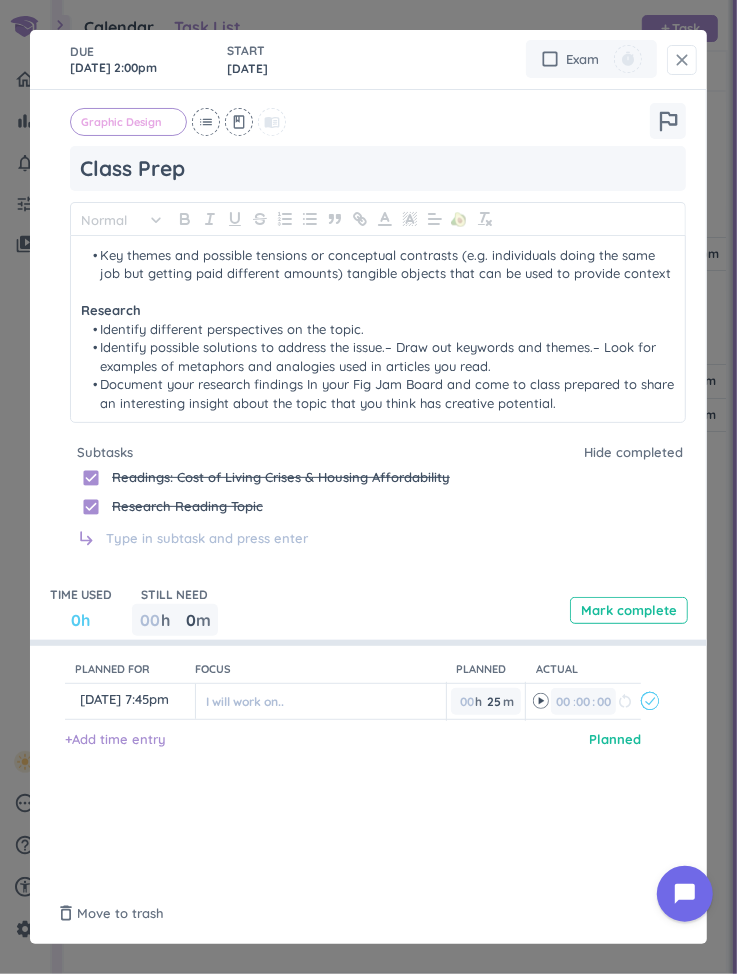 click on "close" at bounding box center [682, 60] 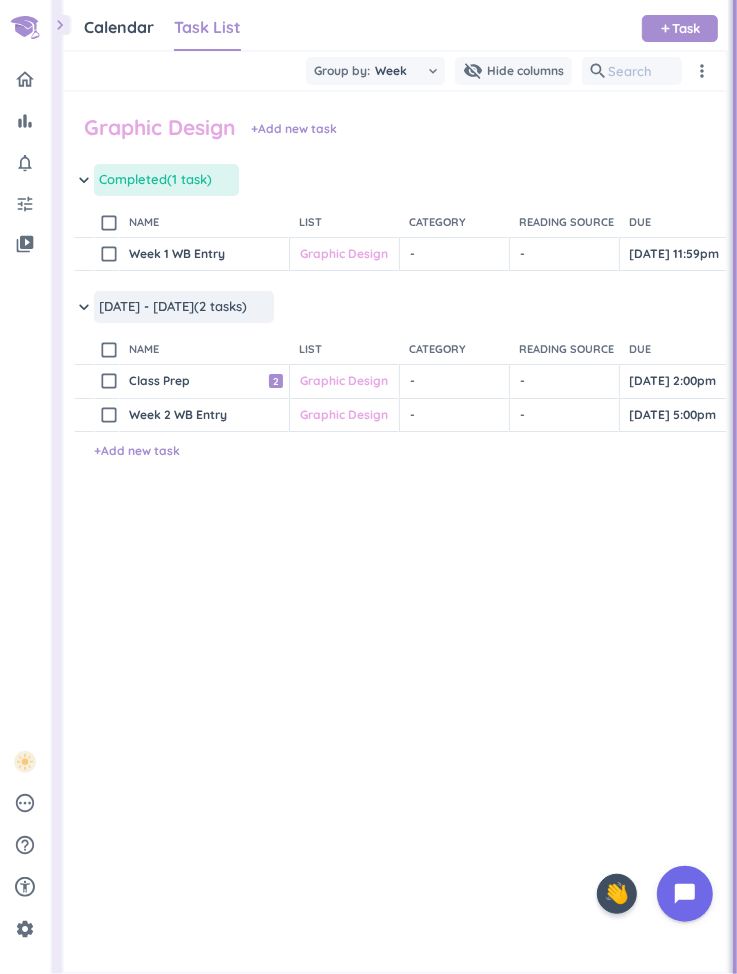 click on "chevron_right" at bounding box center [60, 25] 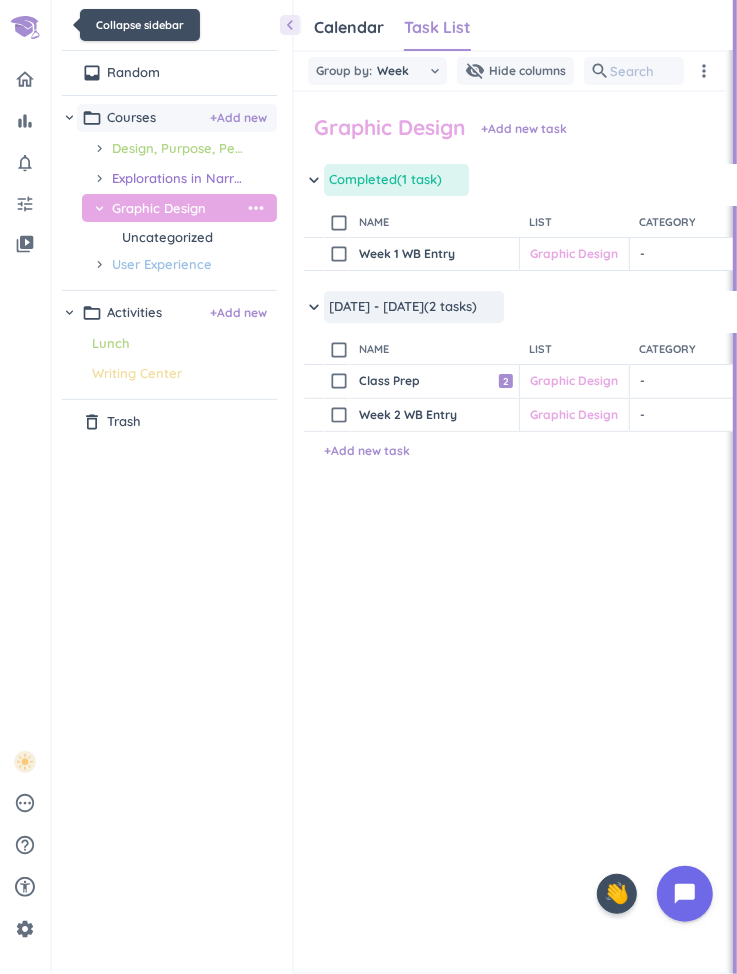 scroll, scrollTop: 50, scrollLeft: 481, axis: both 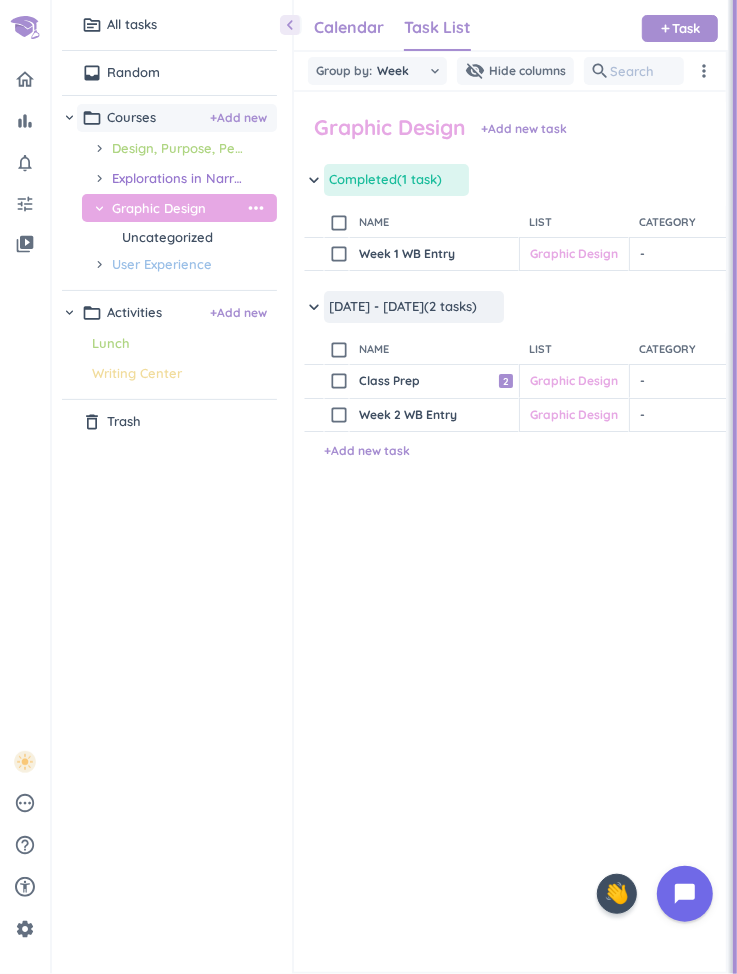 click on "Calendar" at bounding box center [349, 27] 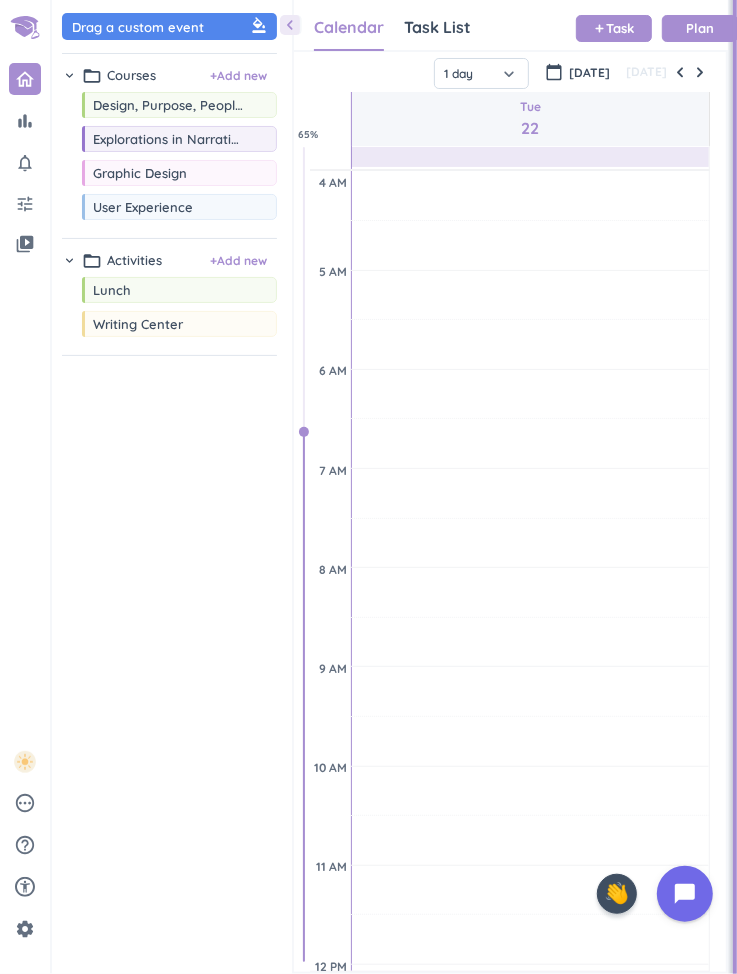 scroll, scrollTop: 1, scrollLeft: 1, axis: both 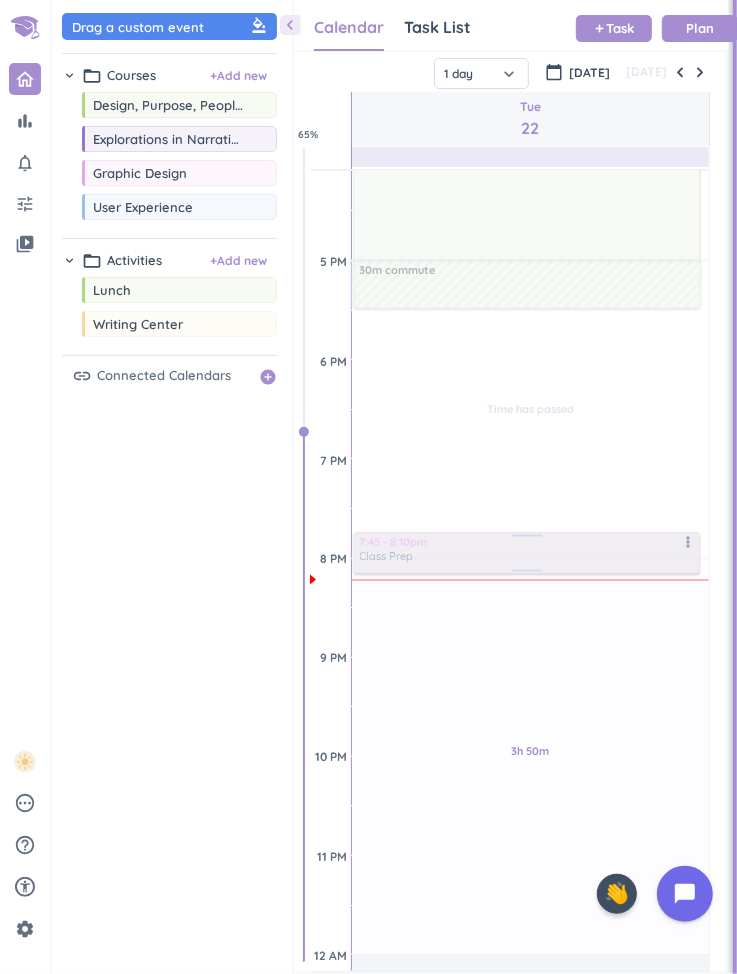 click at bounding box center (526, 553) 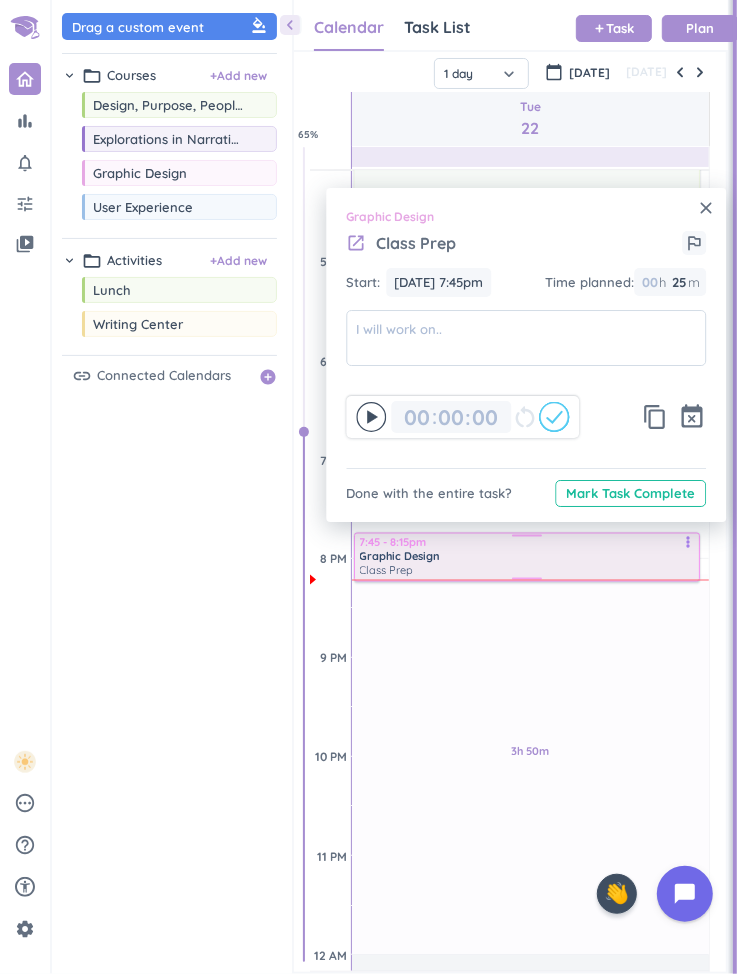 drag, startPoint x: 388, startPoint y: 573, endPoint x: 422, endPoint y: 578, distance: 34.36568 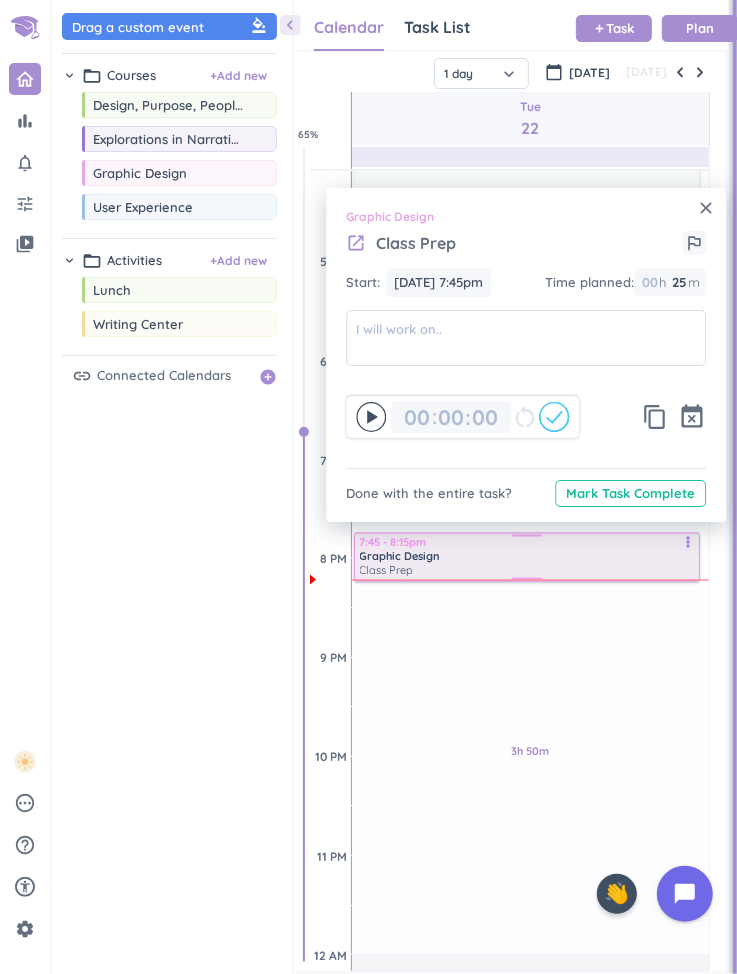 click on "Time has passed Past due Plan Time has passed Past due Plan Time has passed Past due Plan 3h 50m Past due Plan Adjust Awake Time Adjust Awake Time 10am - 12pm Writing Center delete_outline 30m commute 2 - 5pm Design, Purpose, People and Place delete_outline 30m commute 7:45 - 8:10pm Class Prep more_vert 7:45 - 8:15pm Graphic Design Class Prep more_vert" at bounding box center [531, 161] 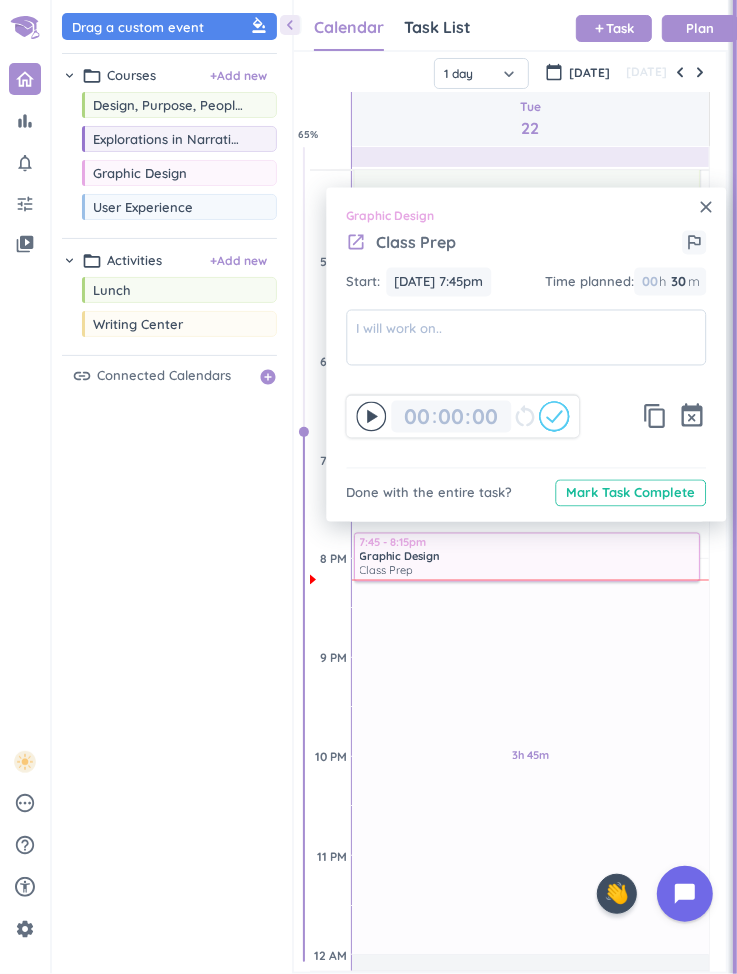 type on "30" 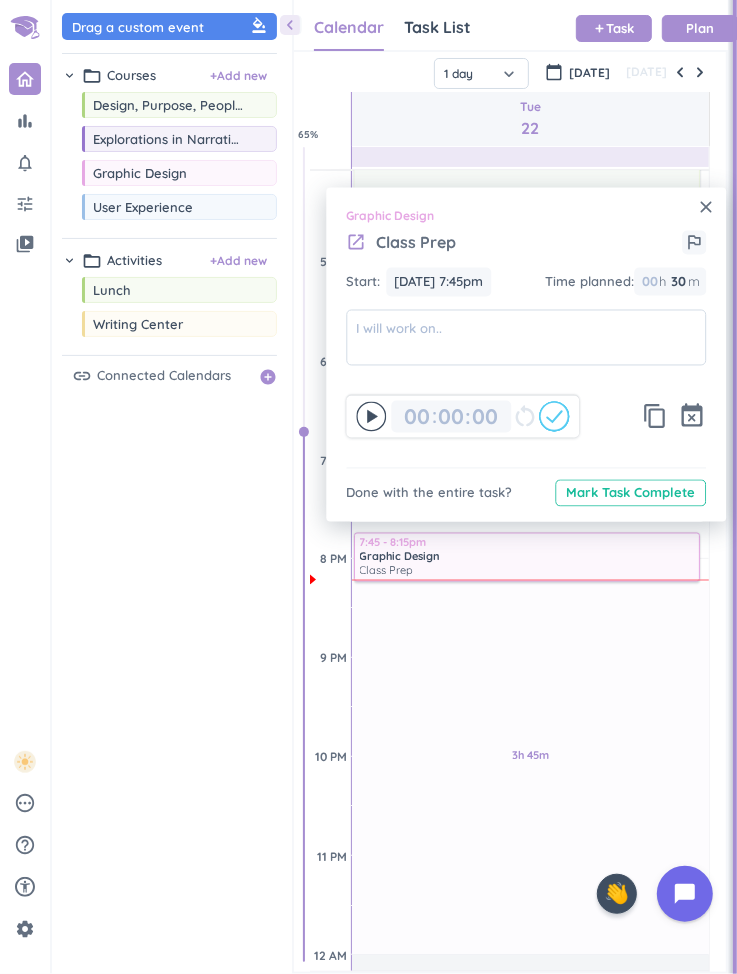 click on "Mark Task Complete" at bounding box center (630, 493) 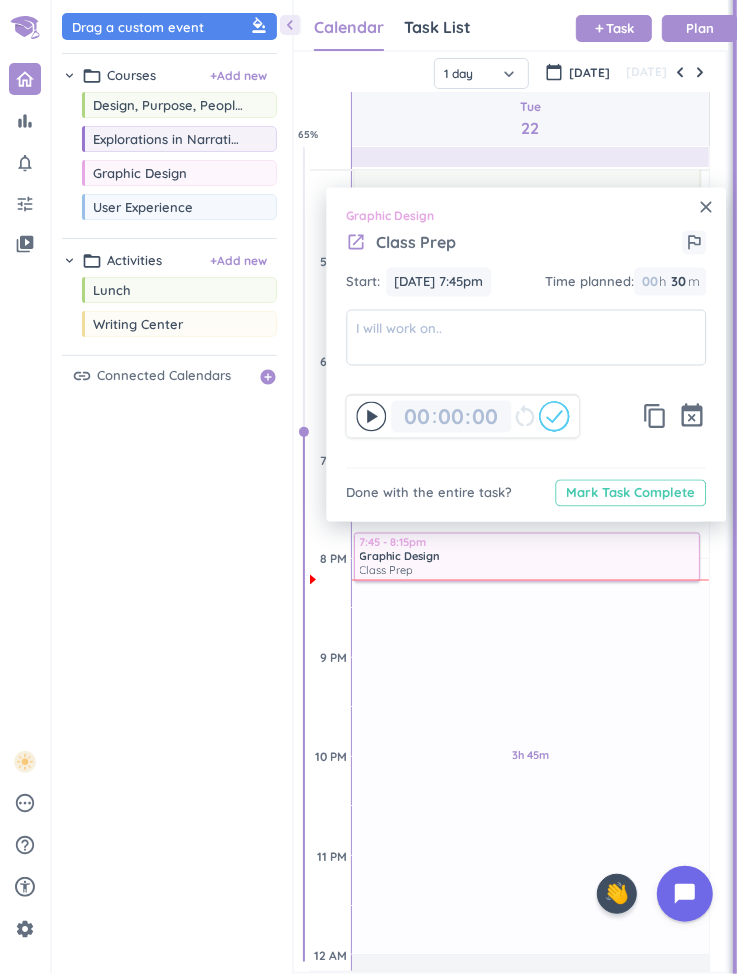 click on "Mark Task Complete" at bounding box center (630, 493) 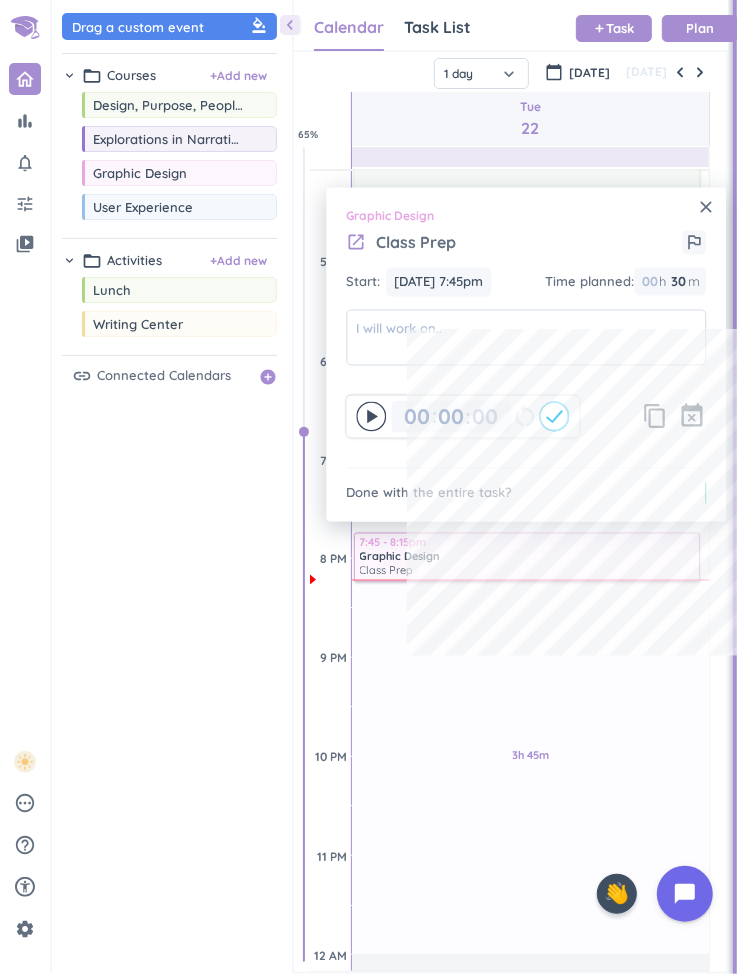 click on "close" at bounding box center (706, 208) 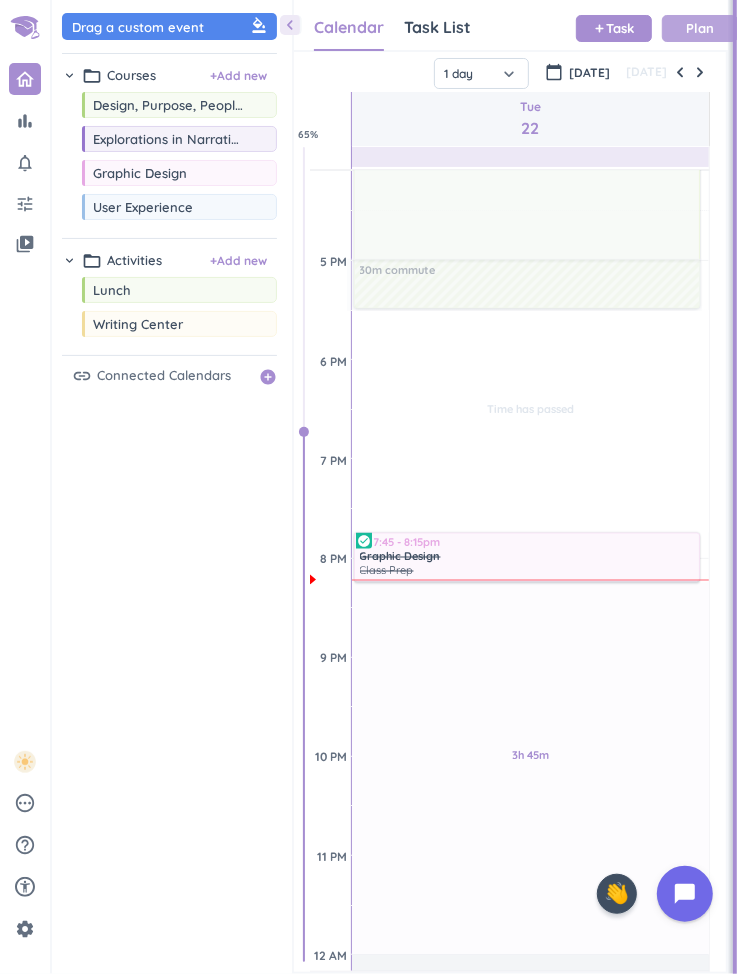 click on "Plan" at bounding box center (700, 28) 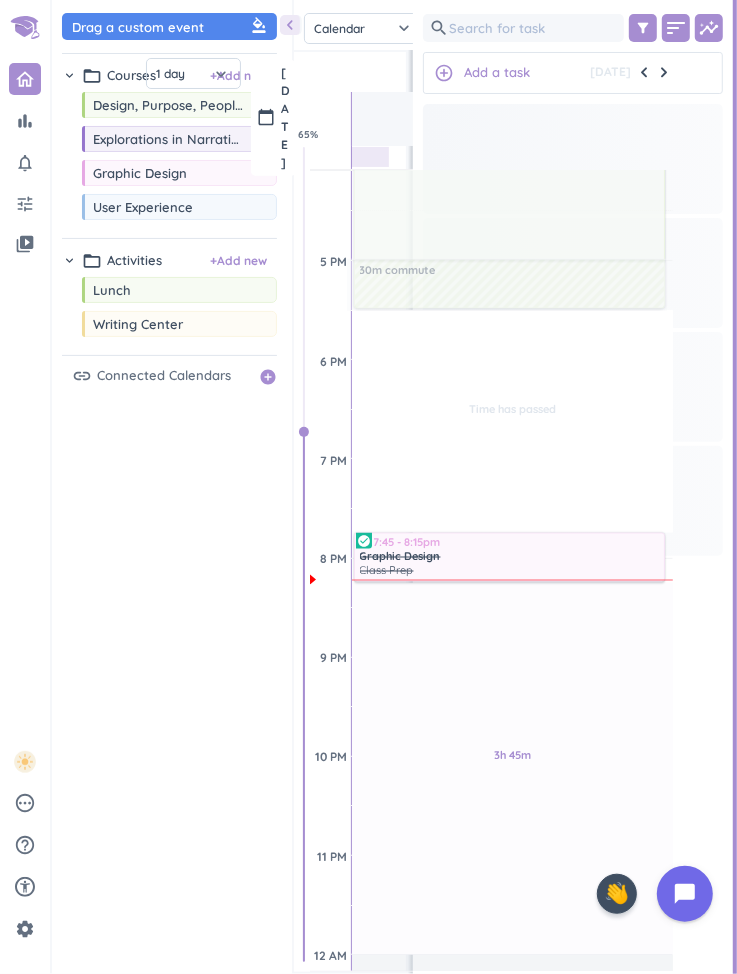 scroll, scrollTop: 50, scrollLeft: 184, axis: both 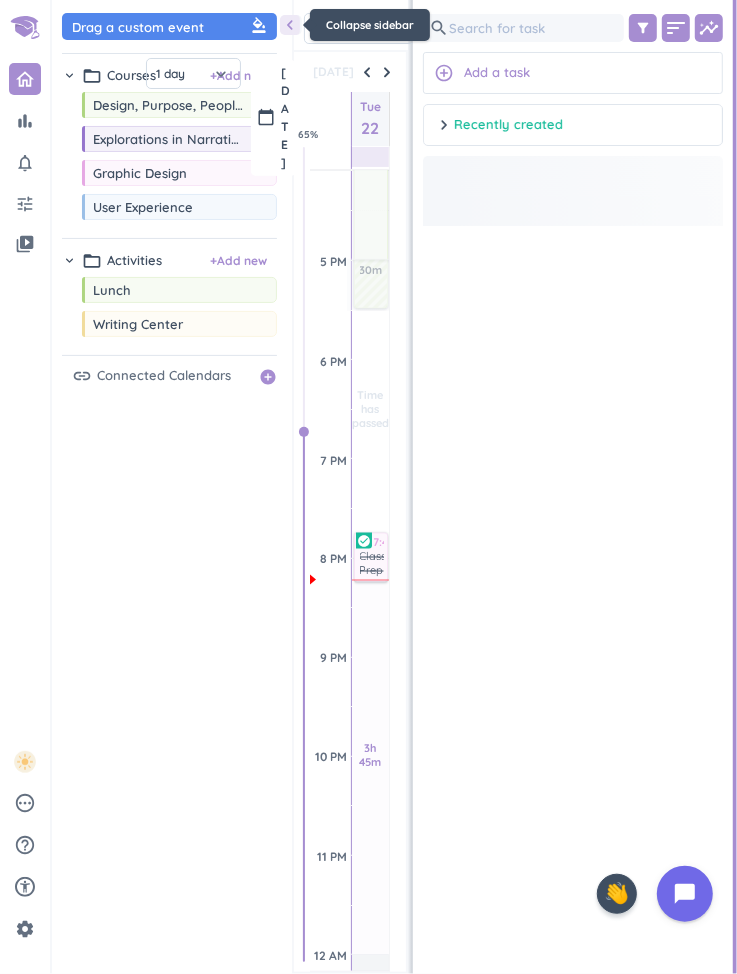 click on "chevron_left" at bounding box center [290, 25] 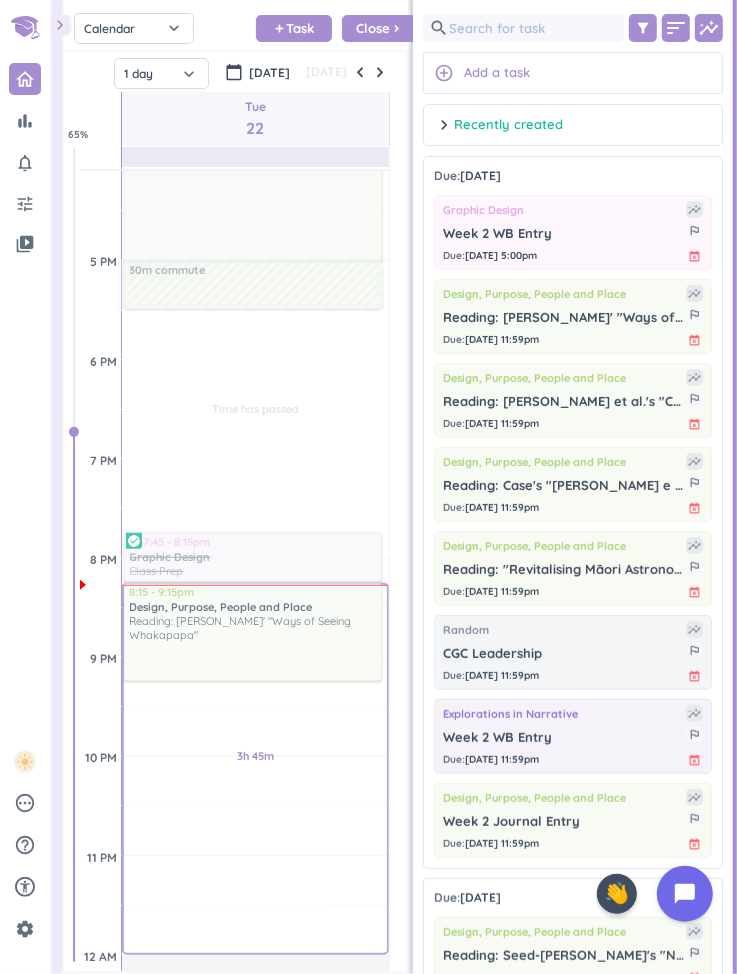 drag, startPoint x: 567, startPoint y: 320, endPoint x: 235, endPoint y: 591, distance: 428.56155 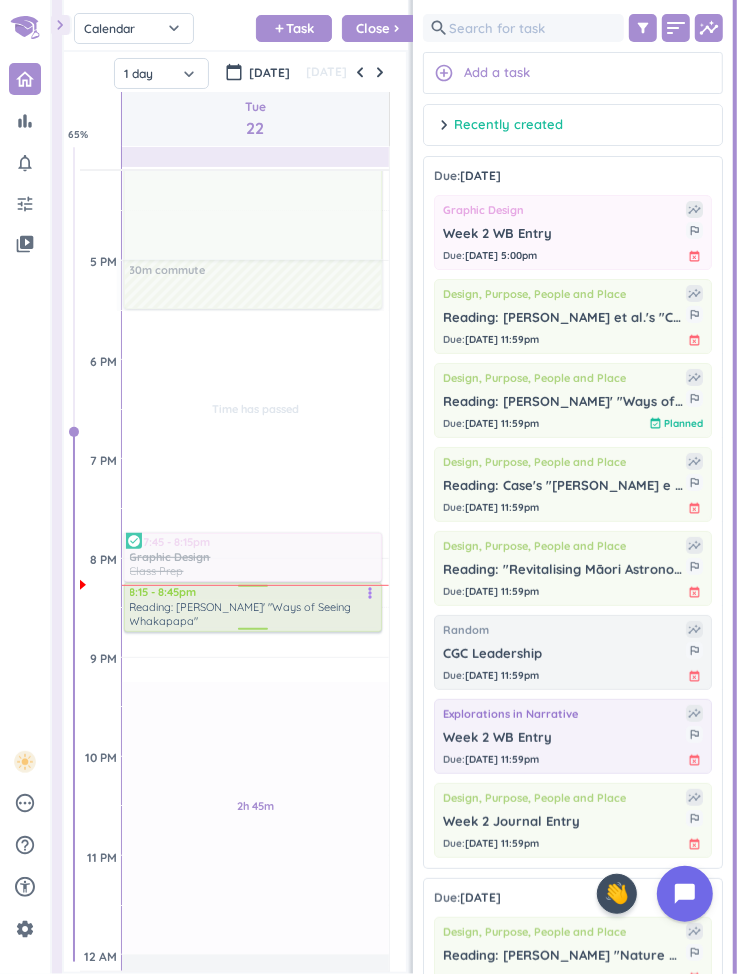 drag, startPoint x: 197, startPoint y: 681, endPoint x: 182, endPoint y: 628, distance: 55.081757 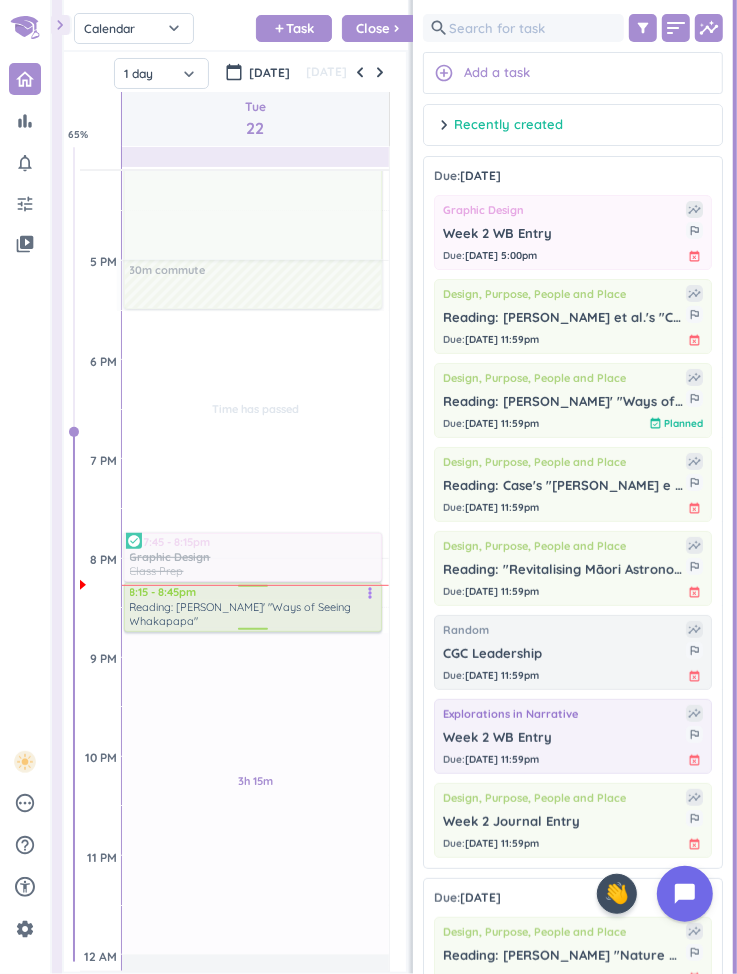 click on "Reading: [PERSON_NAME]' "Ways of Seeing Whakapapa"" at bounding box center [254, 614] 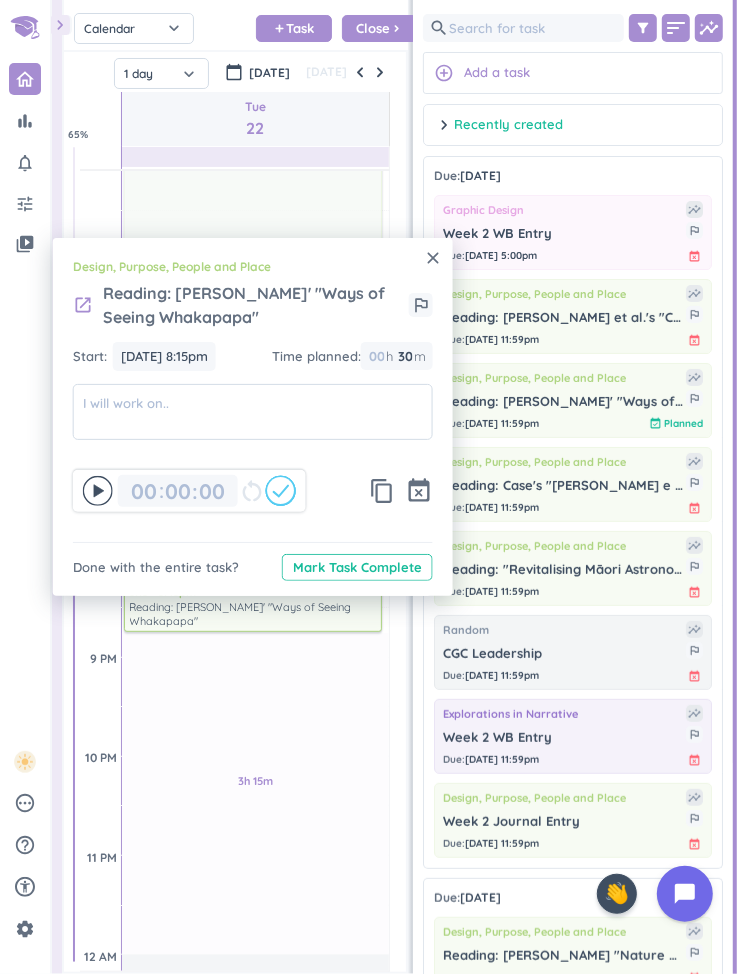 click on "close" at bounding box center [433, 258] 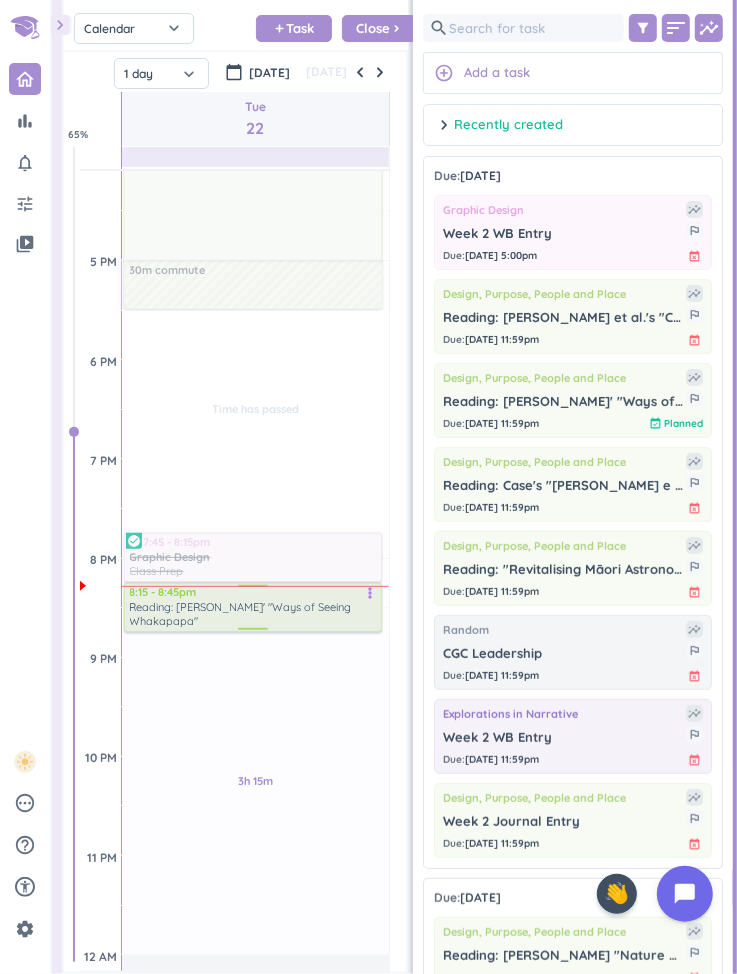 click on "Reading: [PERSON_NAME]' "Ways of Seeing Whakapapa"" at bounding box center (254, 614) 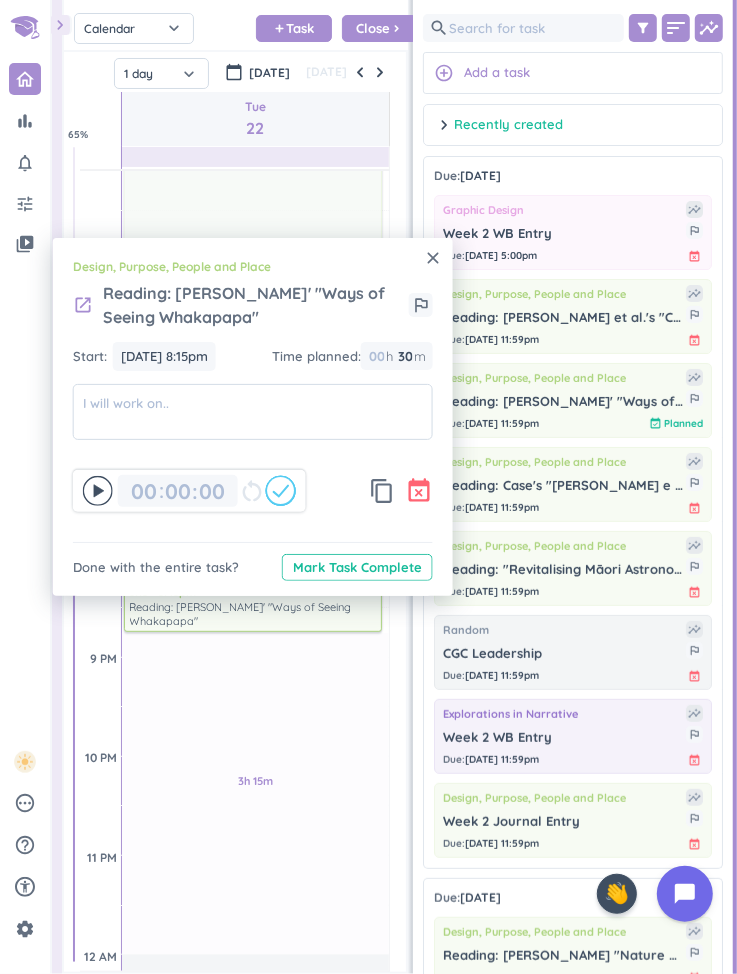 click on "event_busy" at bounding box center (419, 491) 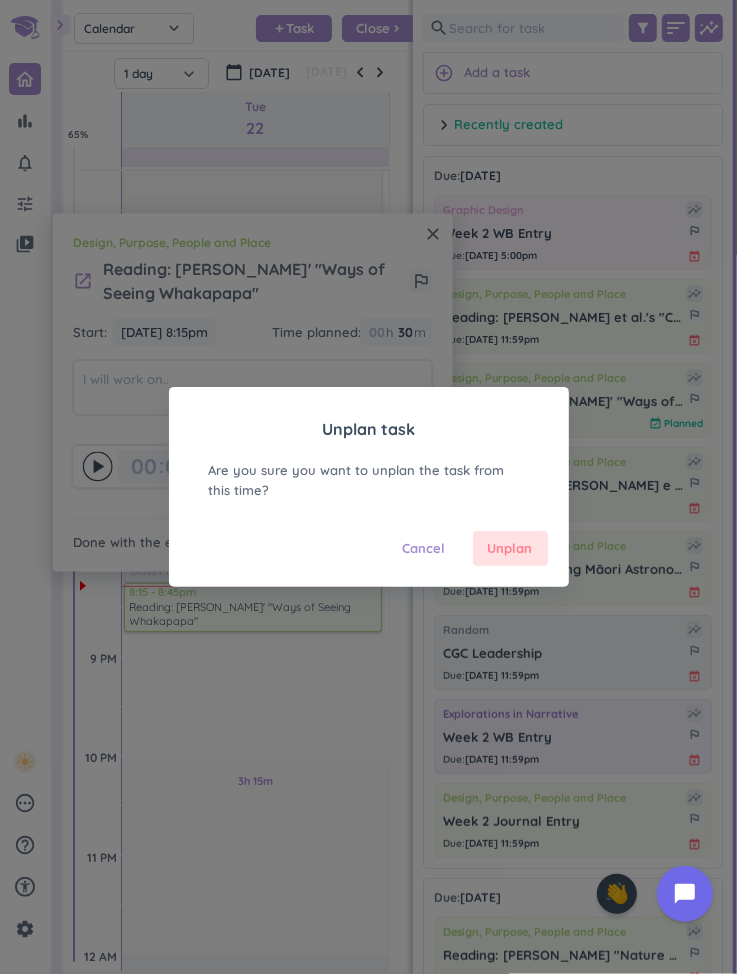 click on "Unplan" at bounding box center [510, 549] 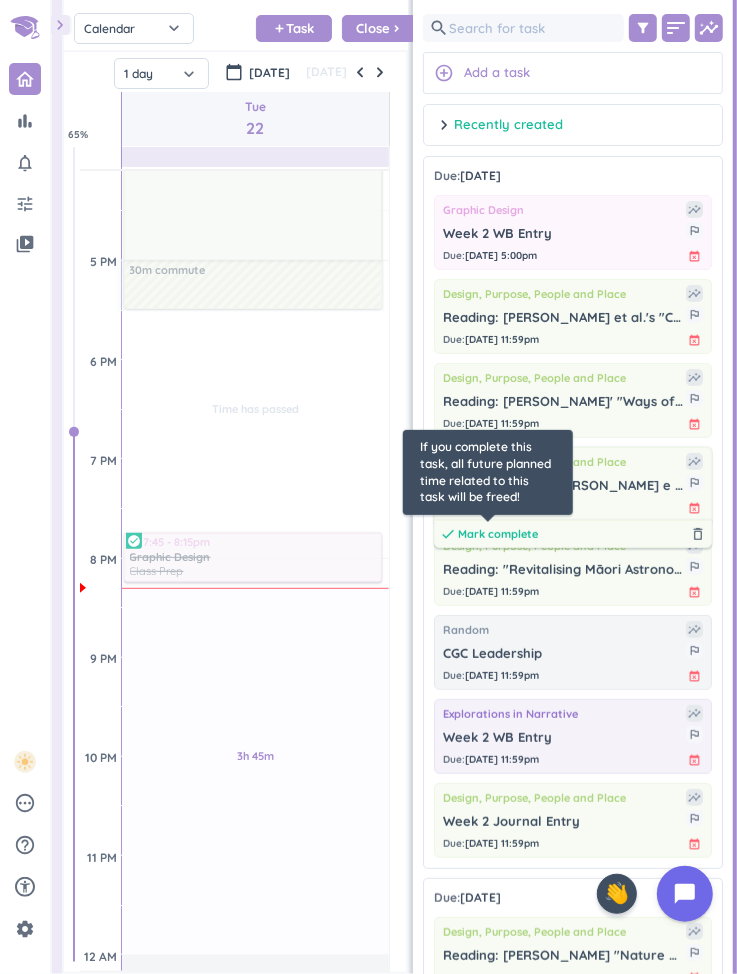 click on "Mark complete" at bounding box center [498, 534] 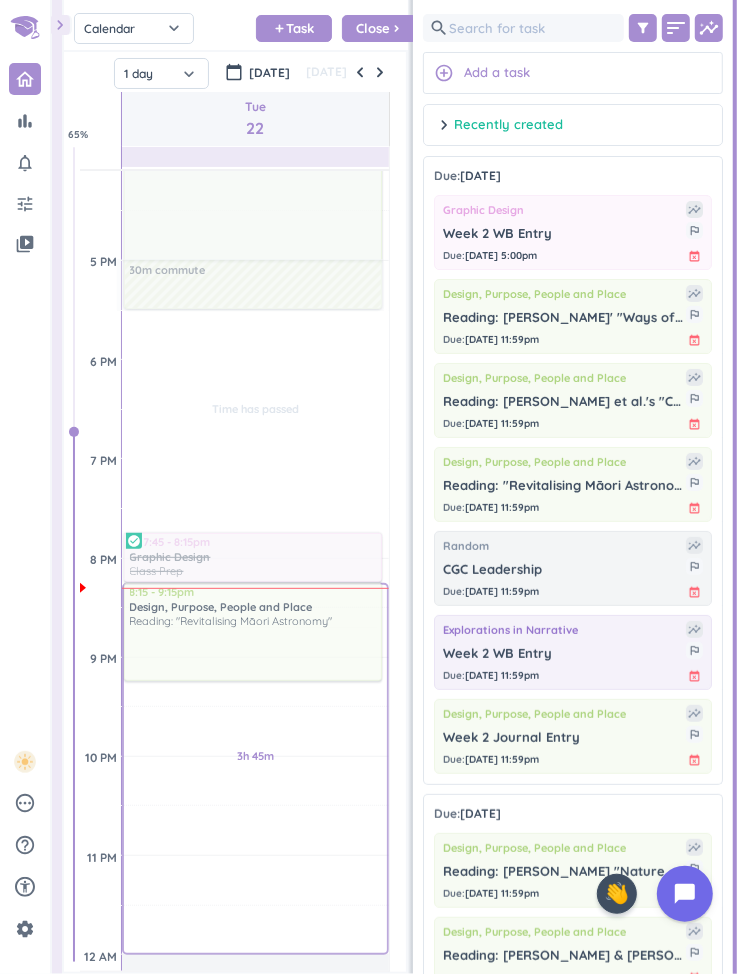 drag, startPoint x: 607, startPoint y: 491, endPoint x: 291, endPoint y: 588, distance: 330.55258 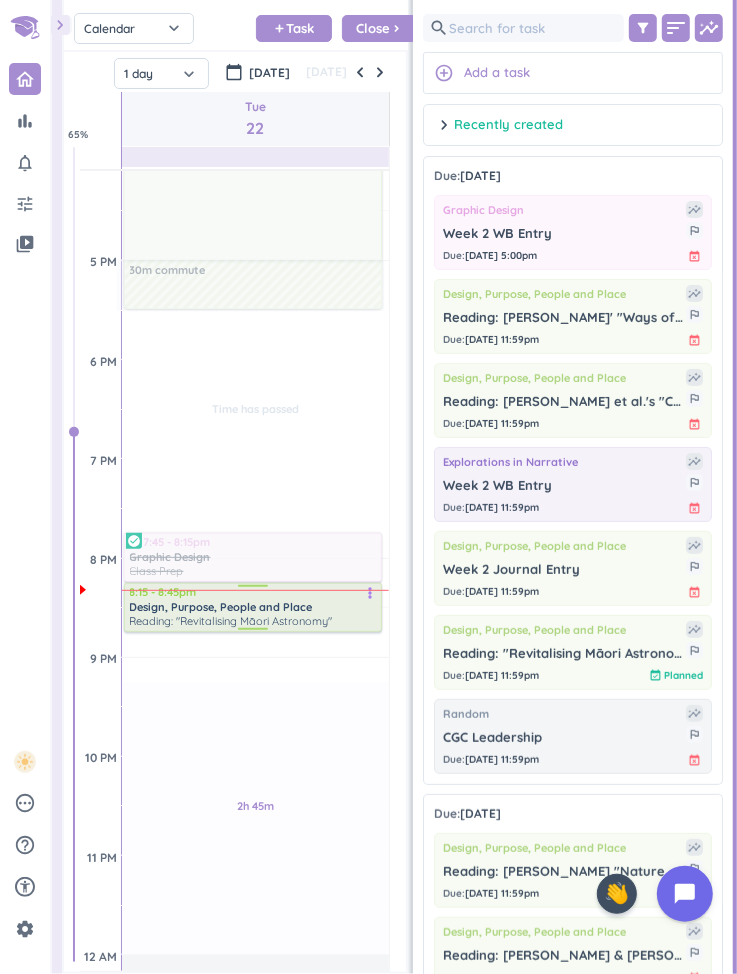 drag, startPoint x: 135, startPoint y: 681, endPoint x: 199, endPoint y: 632, distance: 80.60397 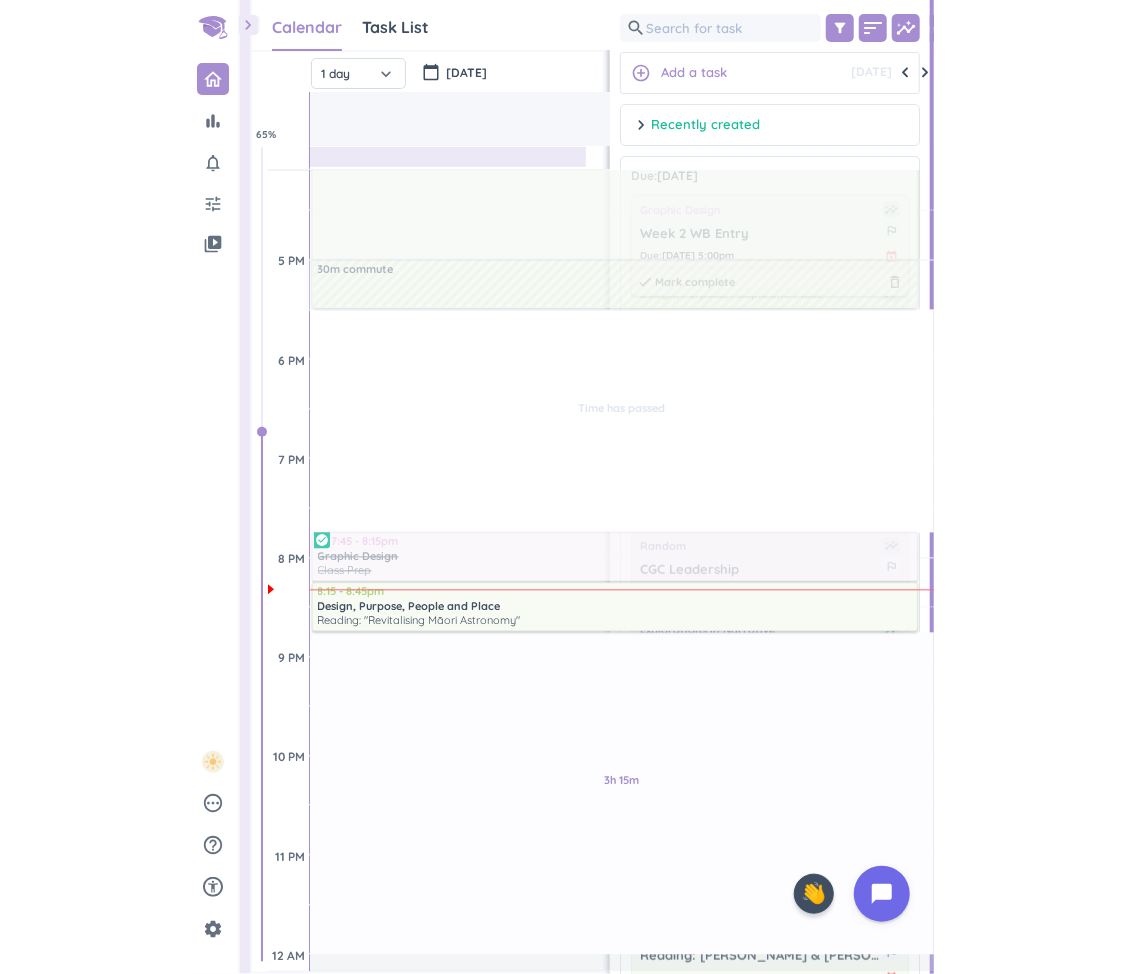 scroll, scrollTop: 1, scrollLeft: 1, axis: both 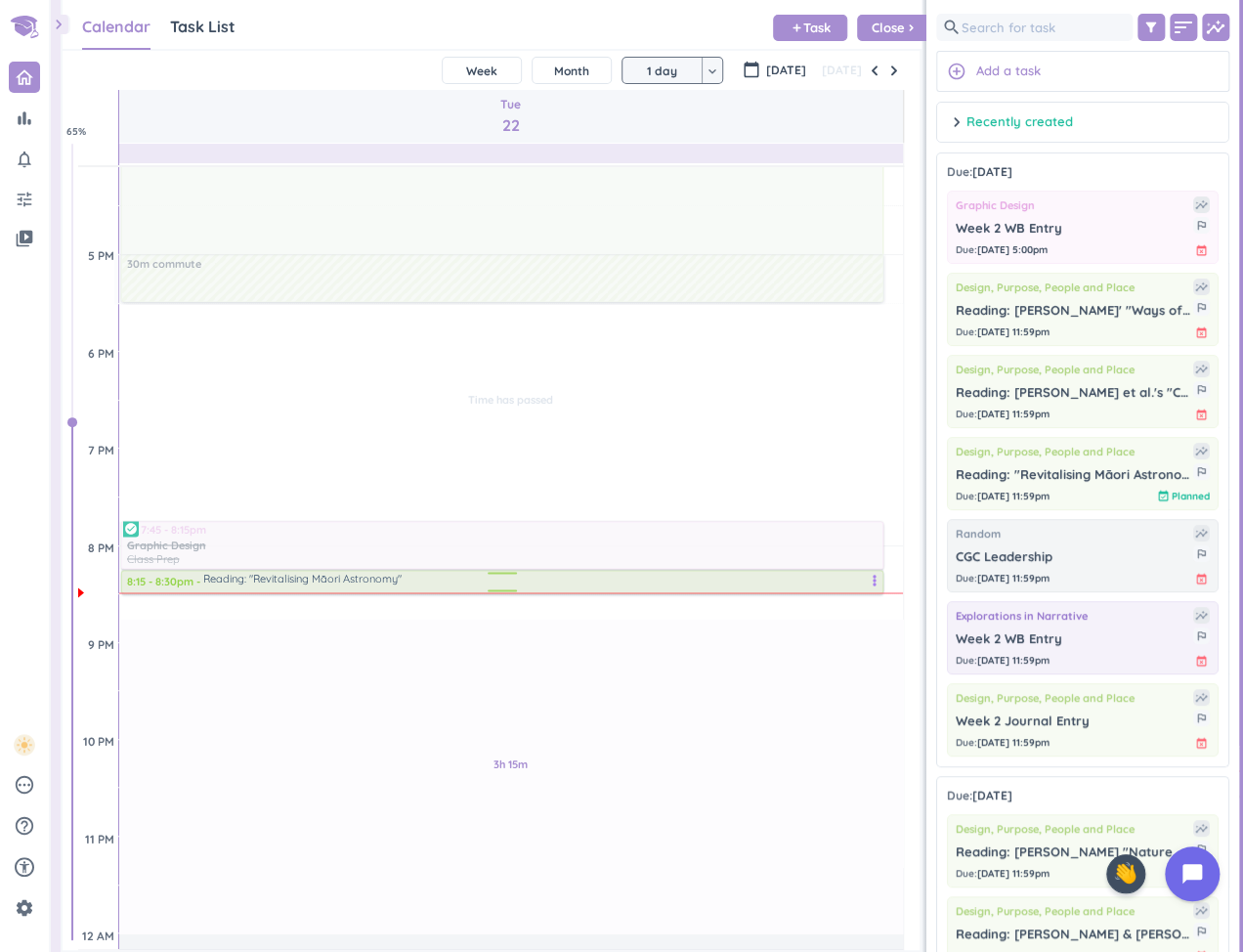 drag, startPoint x: 221, startPoint y: 614, endPoint x: 280, endPoint y: 591, distance: 63.324561 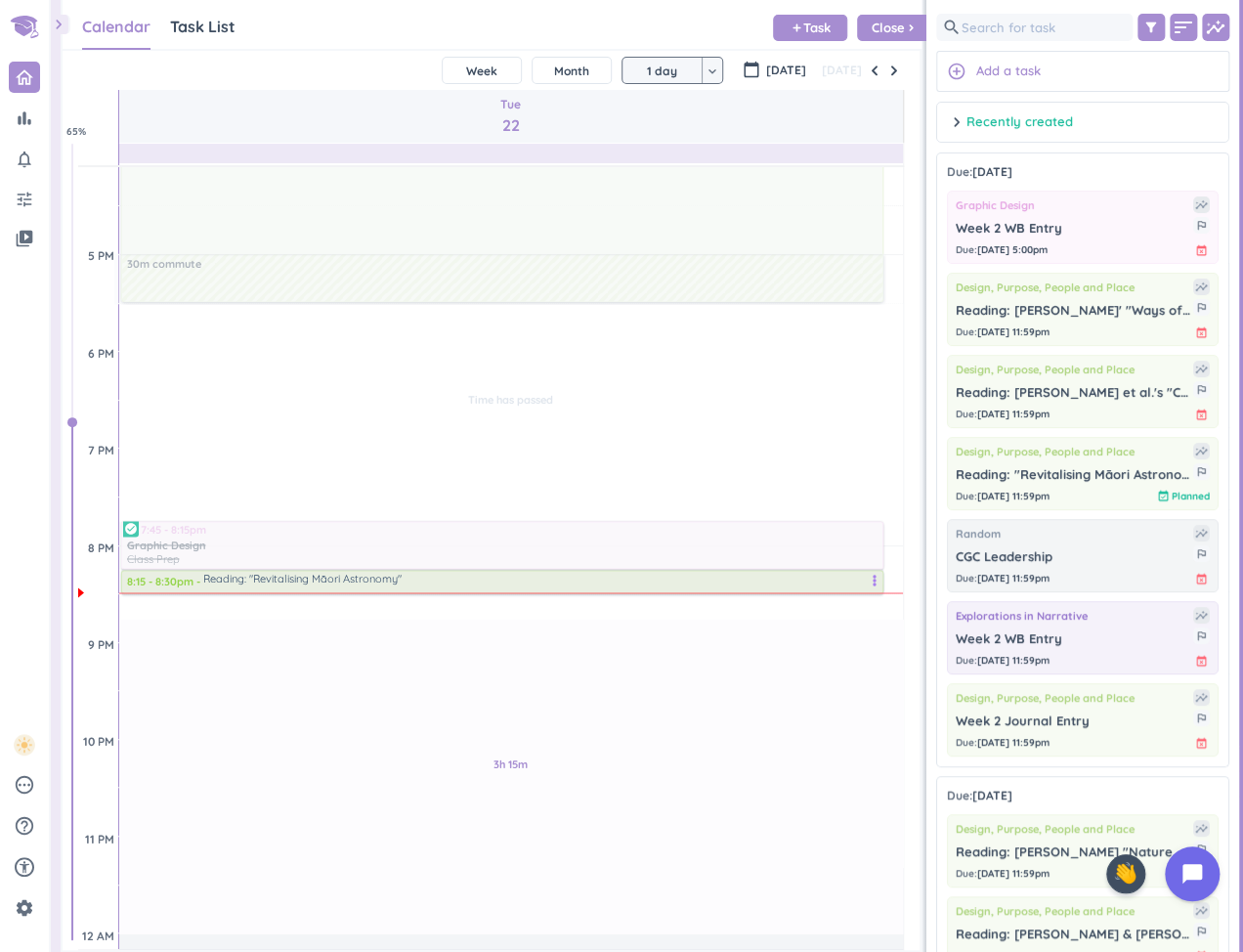 click on "Reading: "Revitalising Māori Astronomy"" at bounding box center [302, 578] 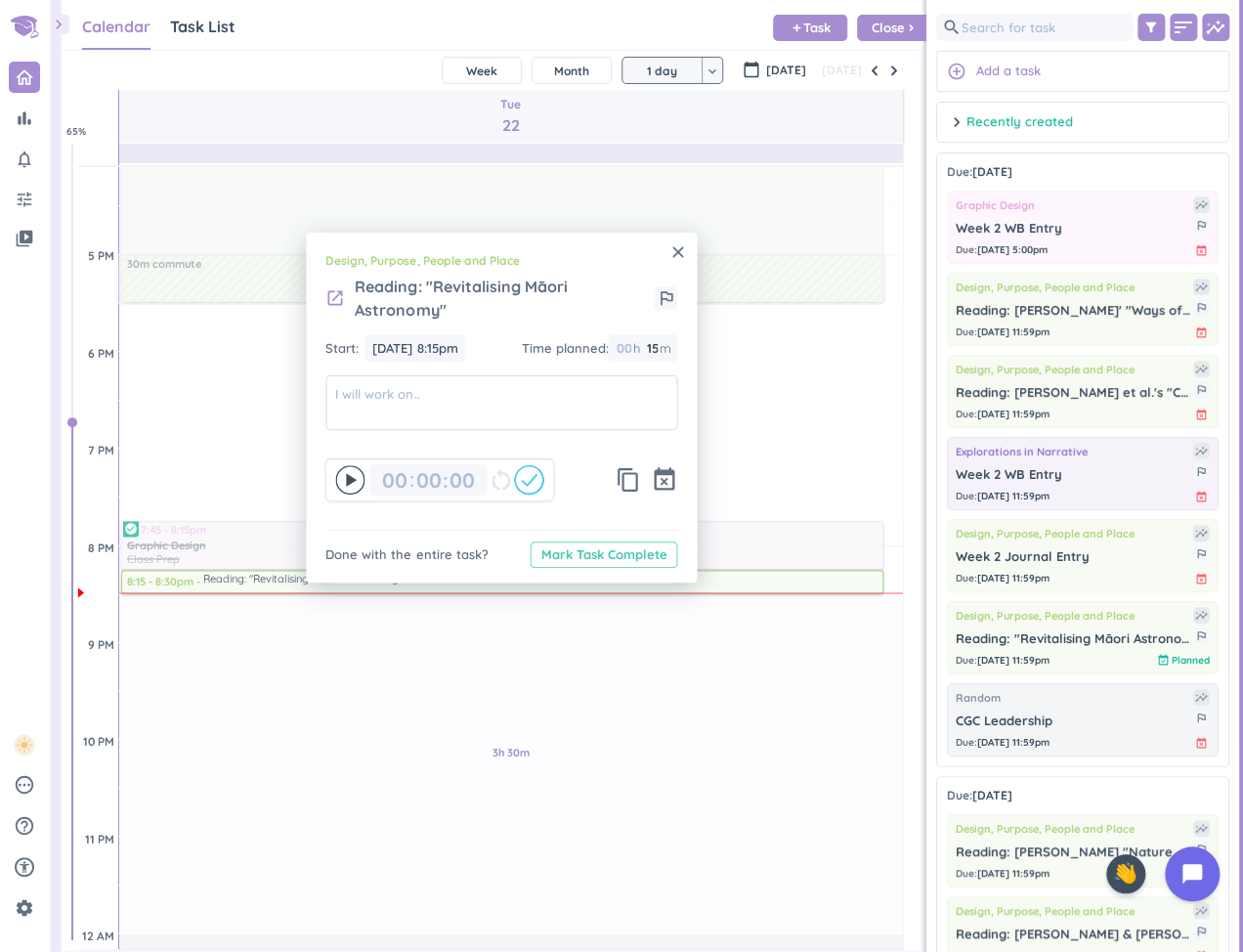 click on "Mark Task Complete" at bounding box center (603, 554) 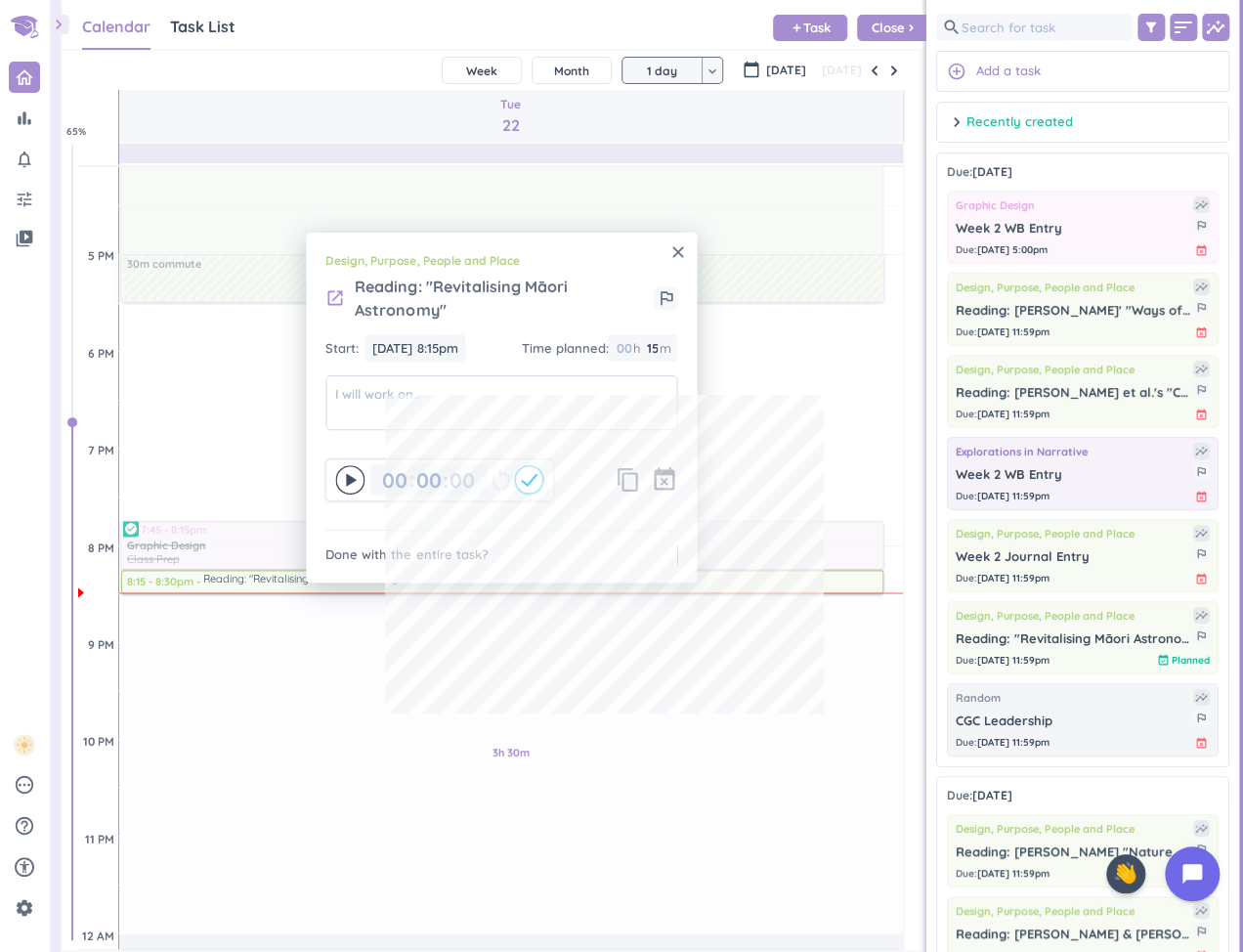 click on "close" at bounding box center [677, 252] 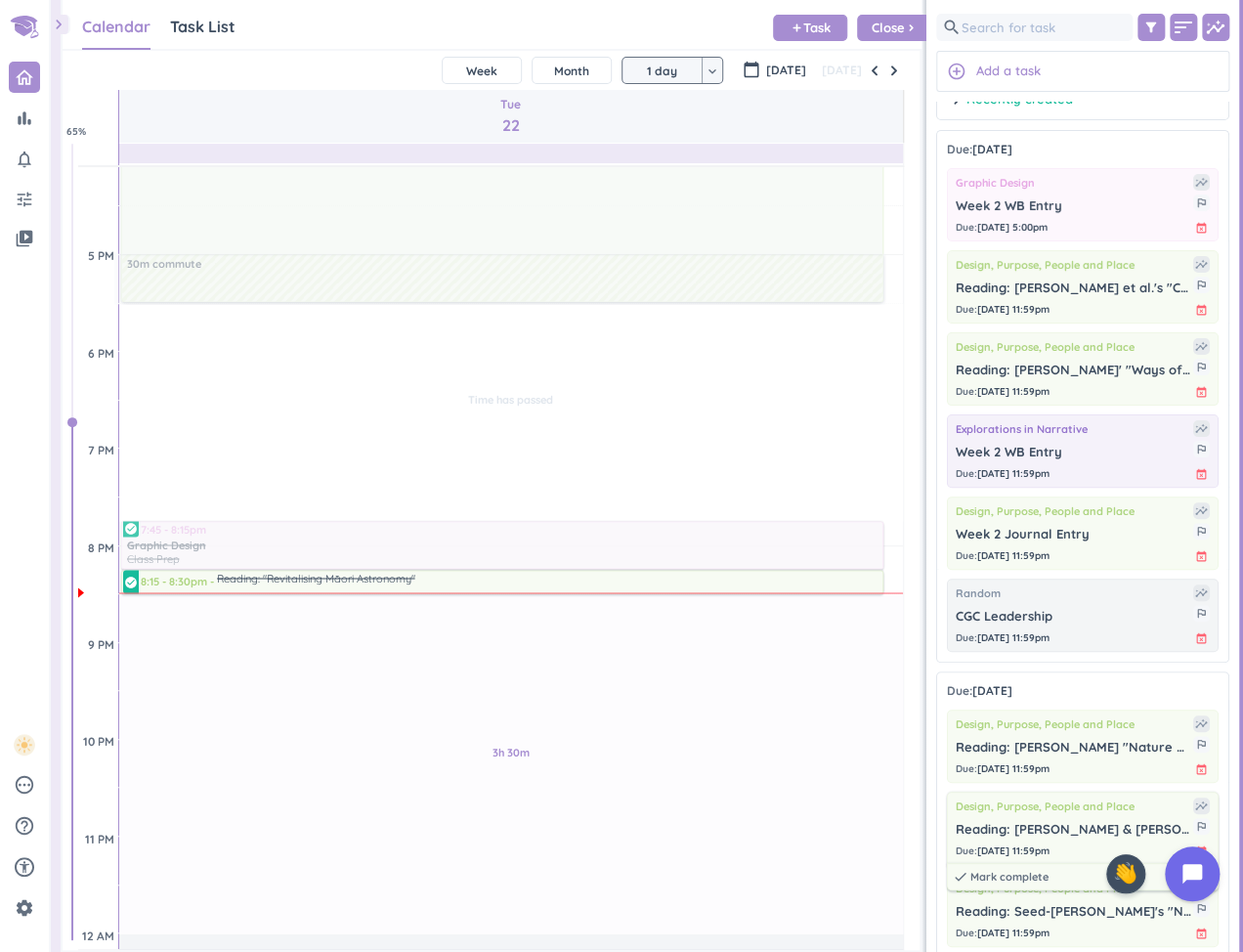 scroll, scrollTop: 0, scrollLeft: 0, axis: both 